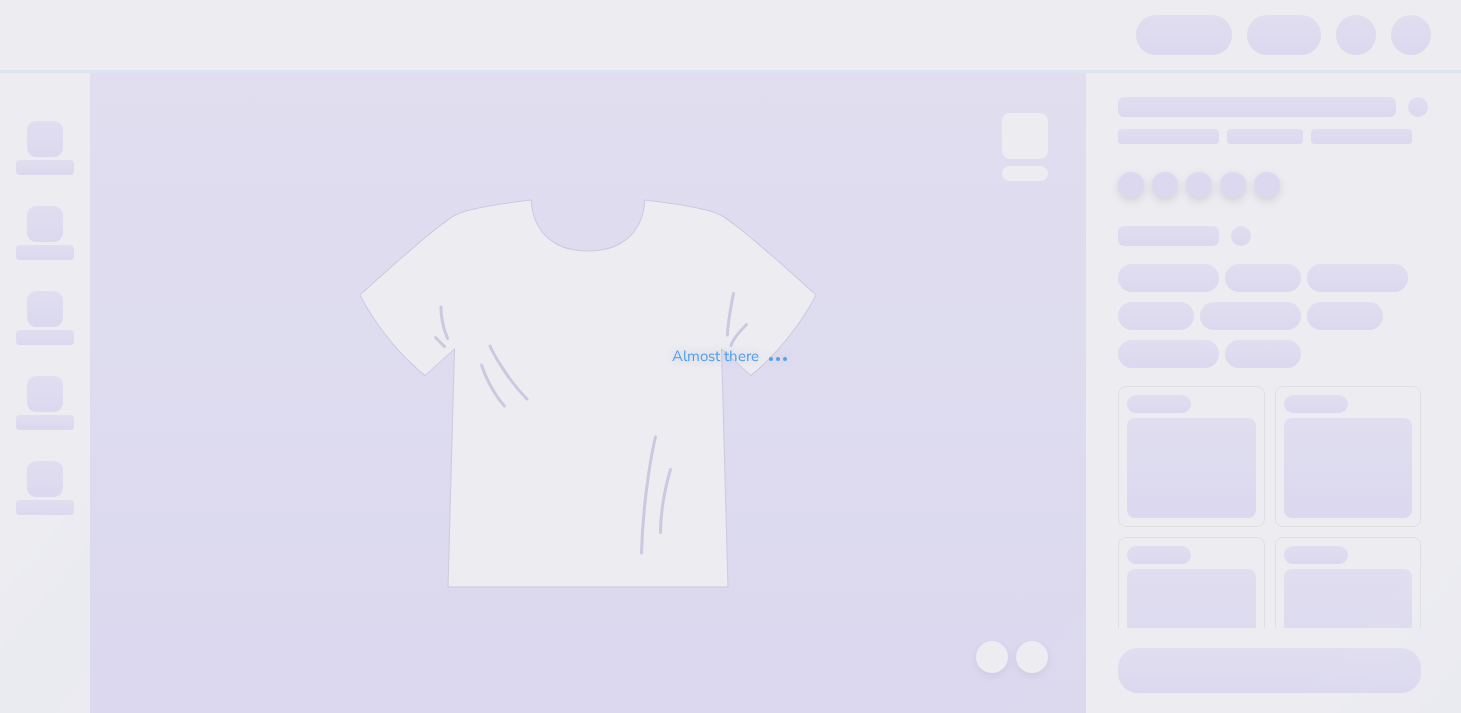 scroll, scrollTop: 0, scrollLeft: 0, axis: both 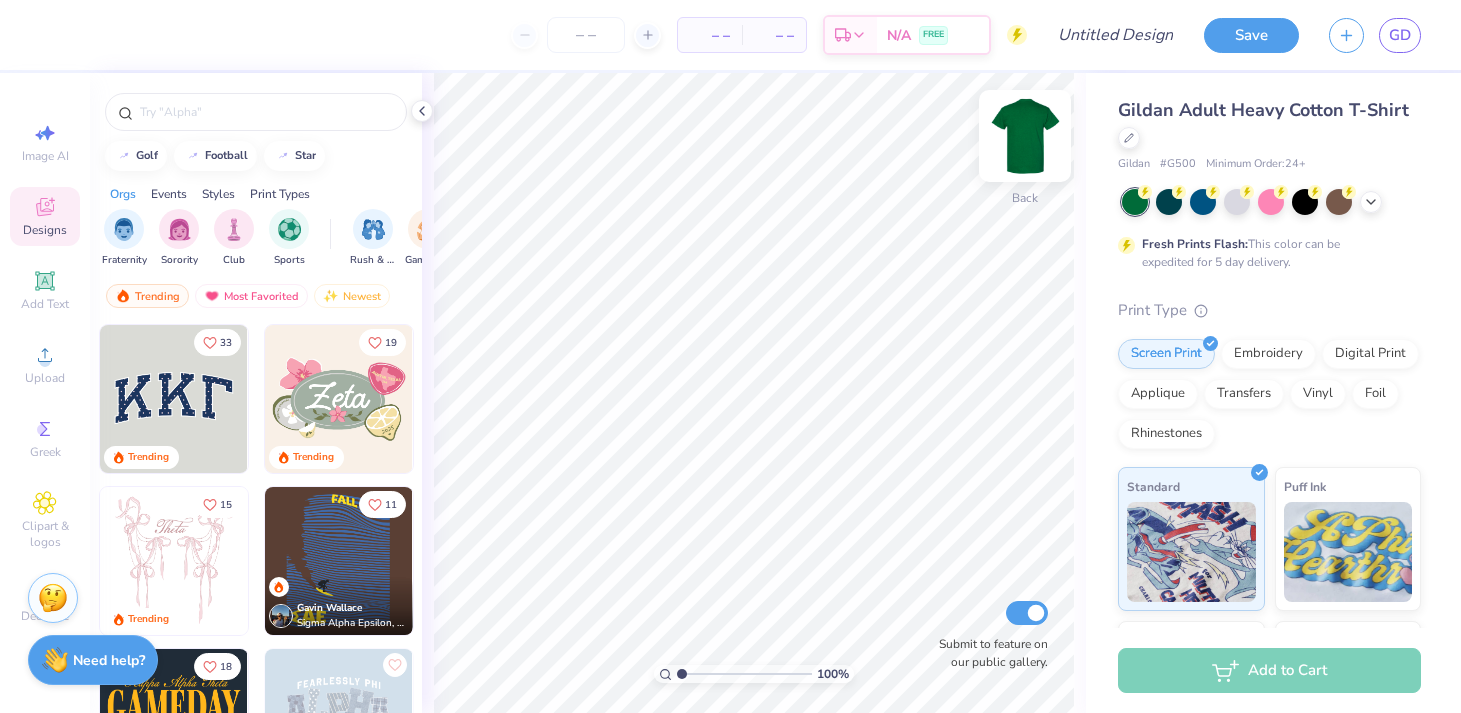 click at bounding box center (1025, 136) 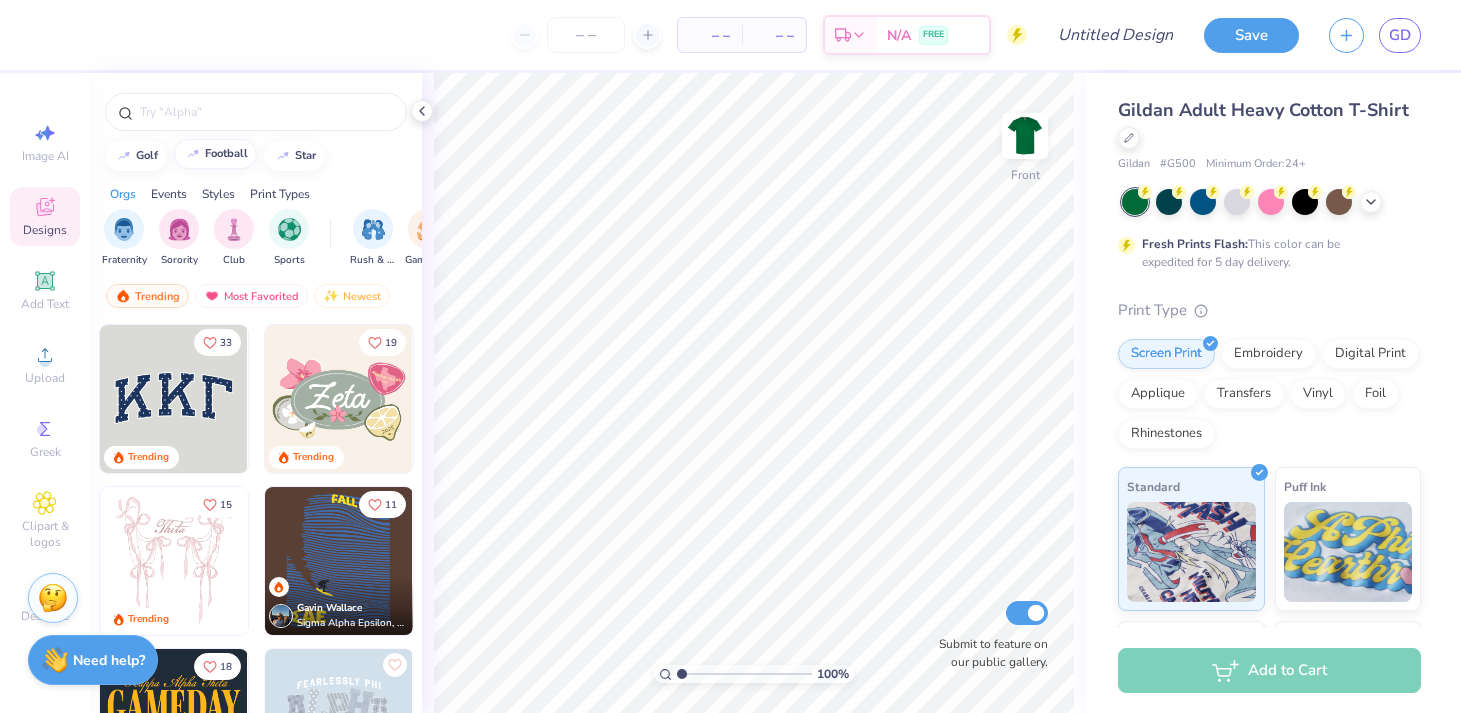 click on "football" at bounding box center (226, 153) 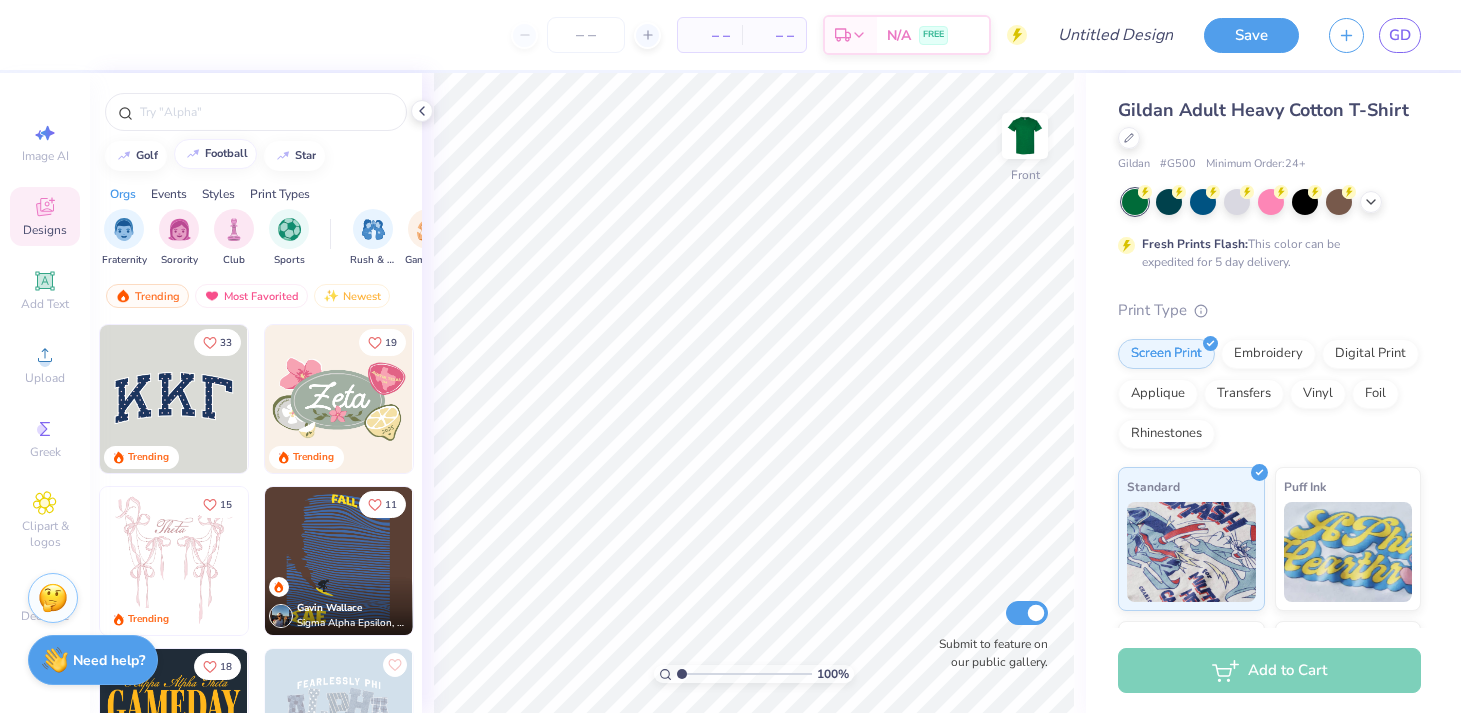 type on "football" 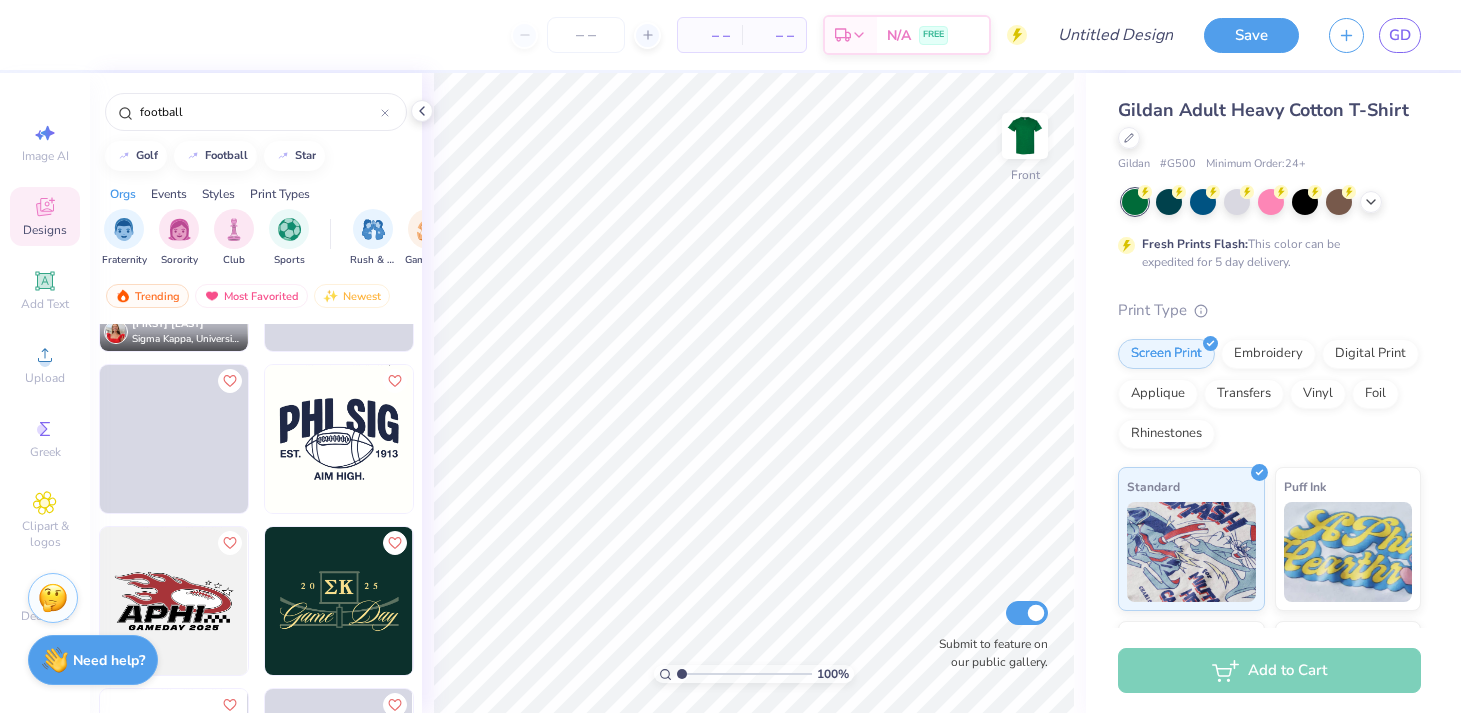 scroll, scrollTop: 2080, scrollLeft: 0, axis: vertical 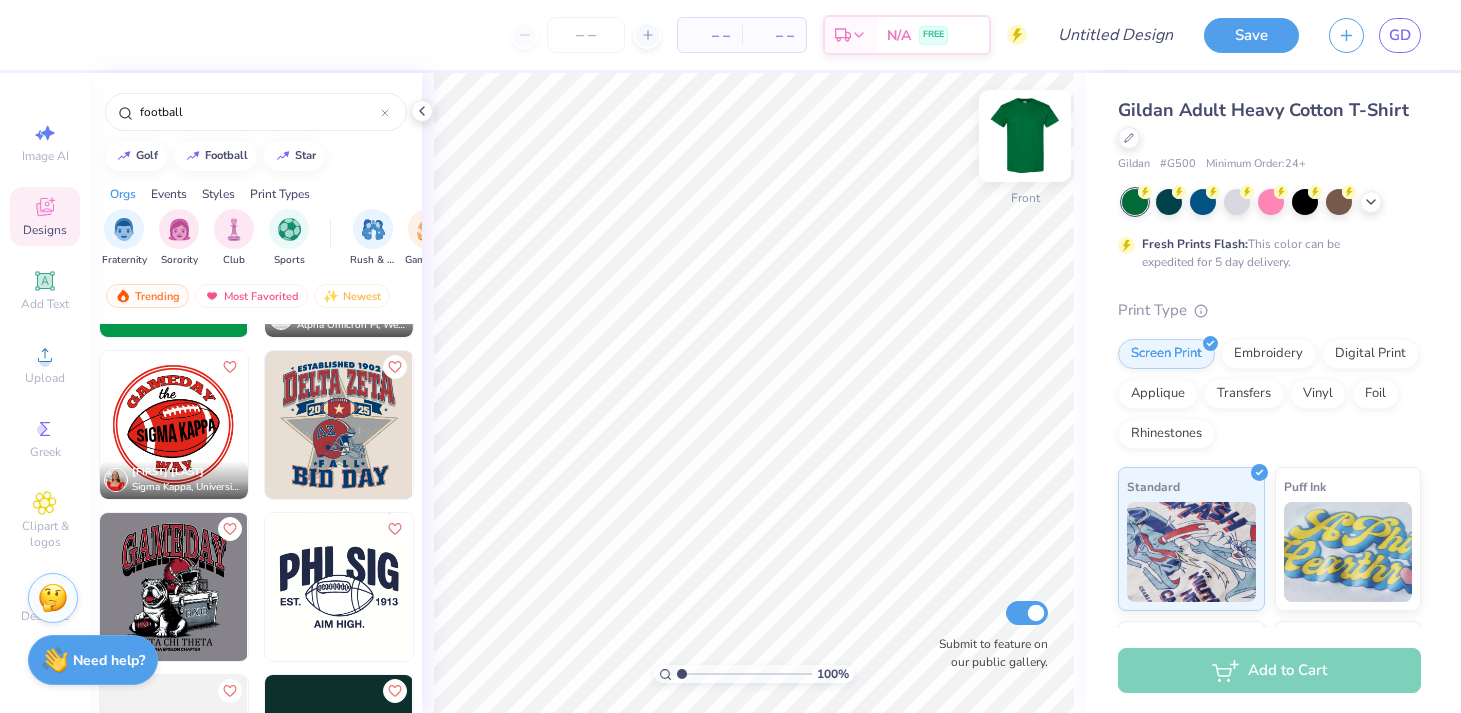 click at bounding box center (1025, 136) 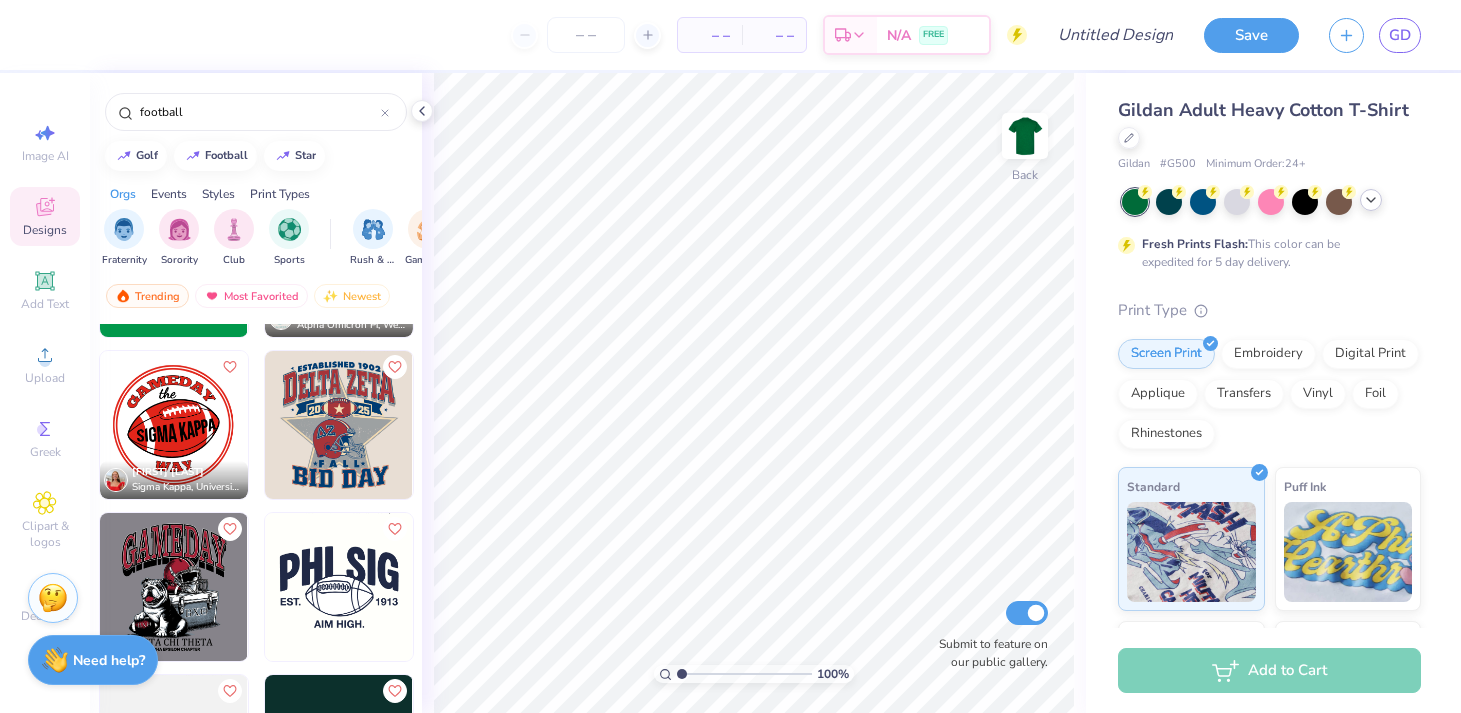 click 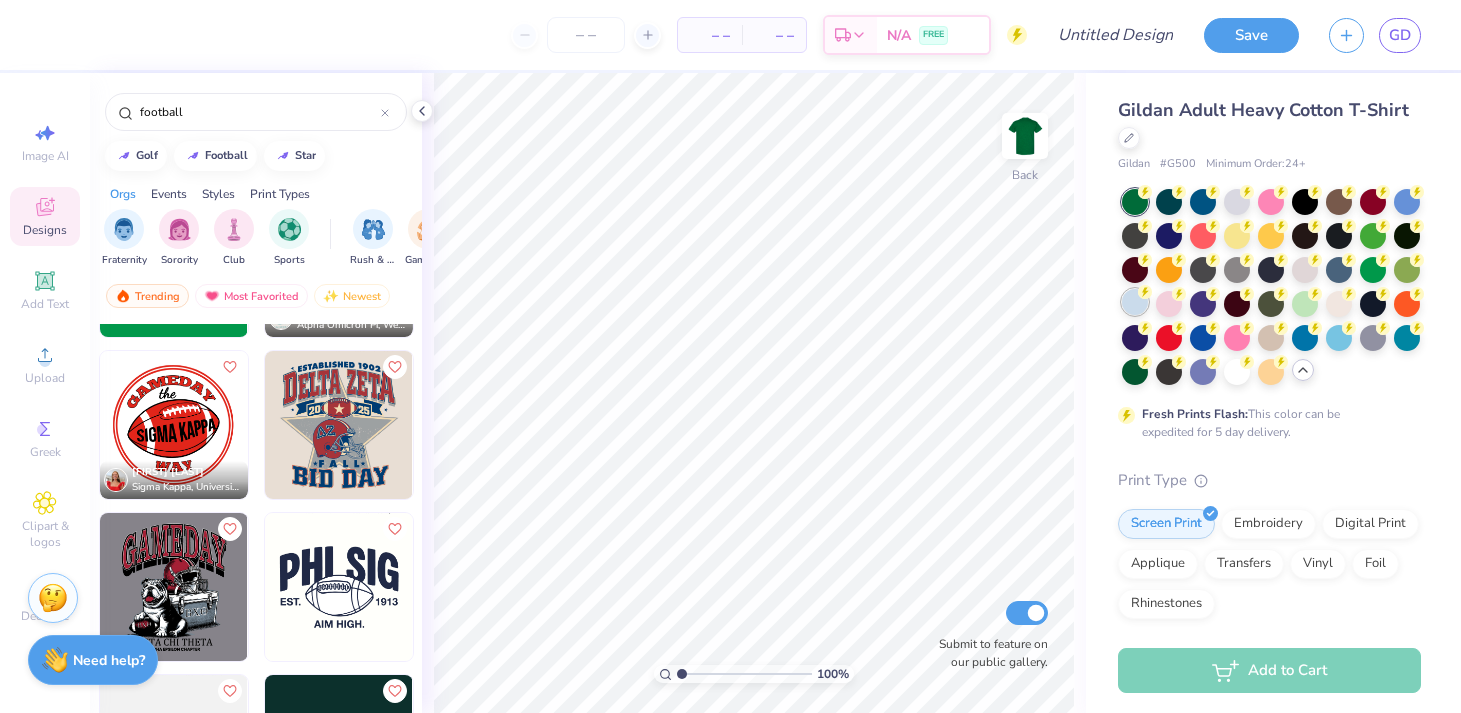 click at bounding box center [1135, 302] 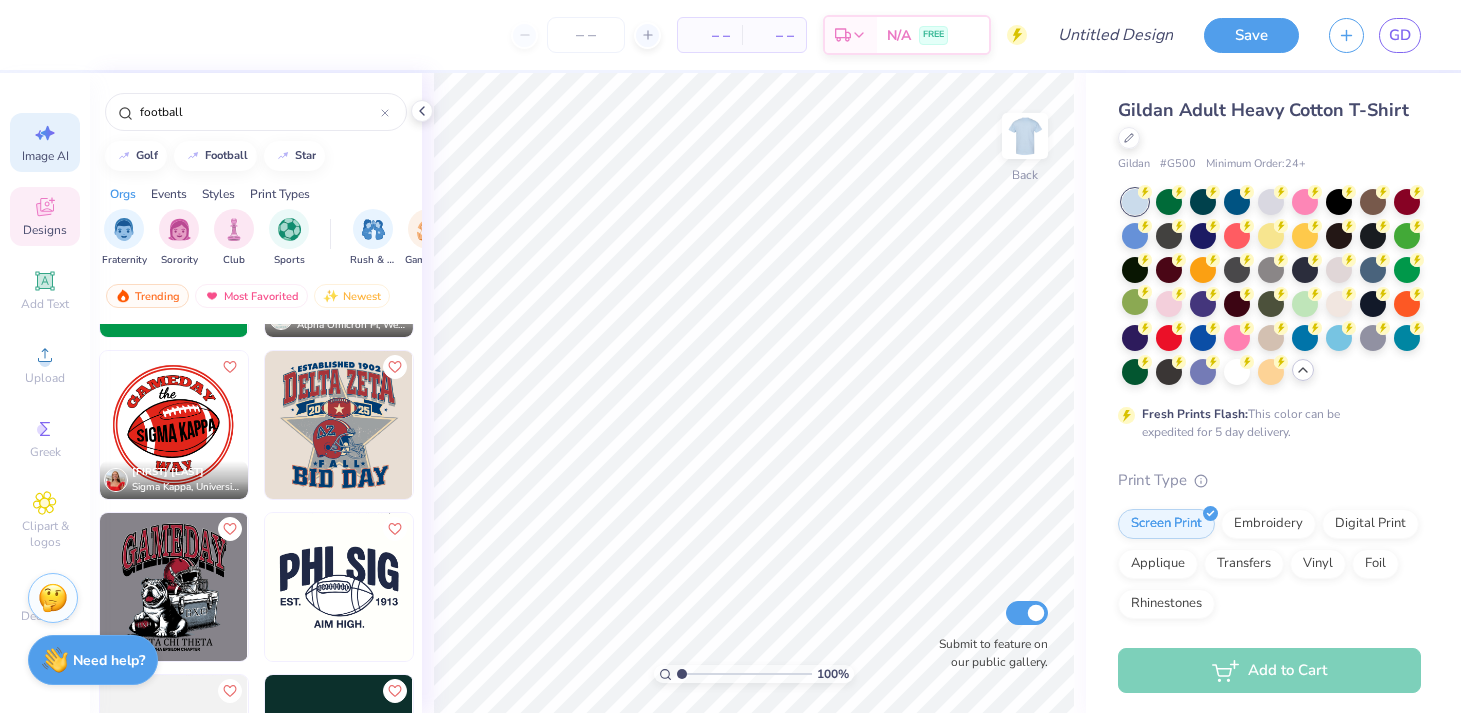 click 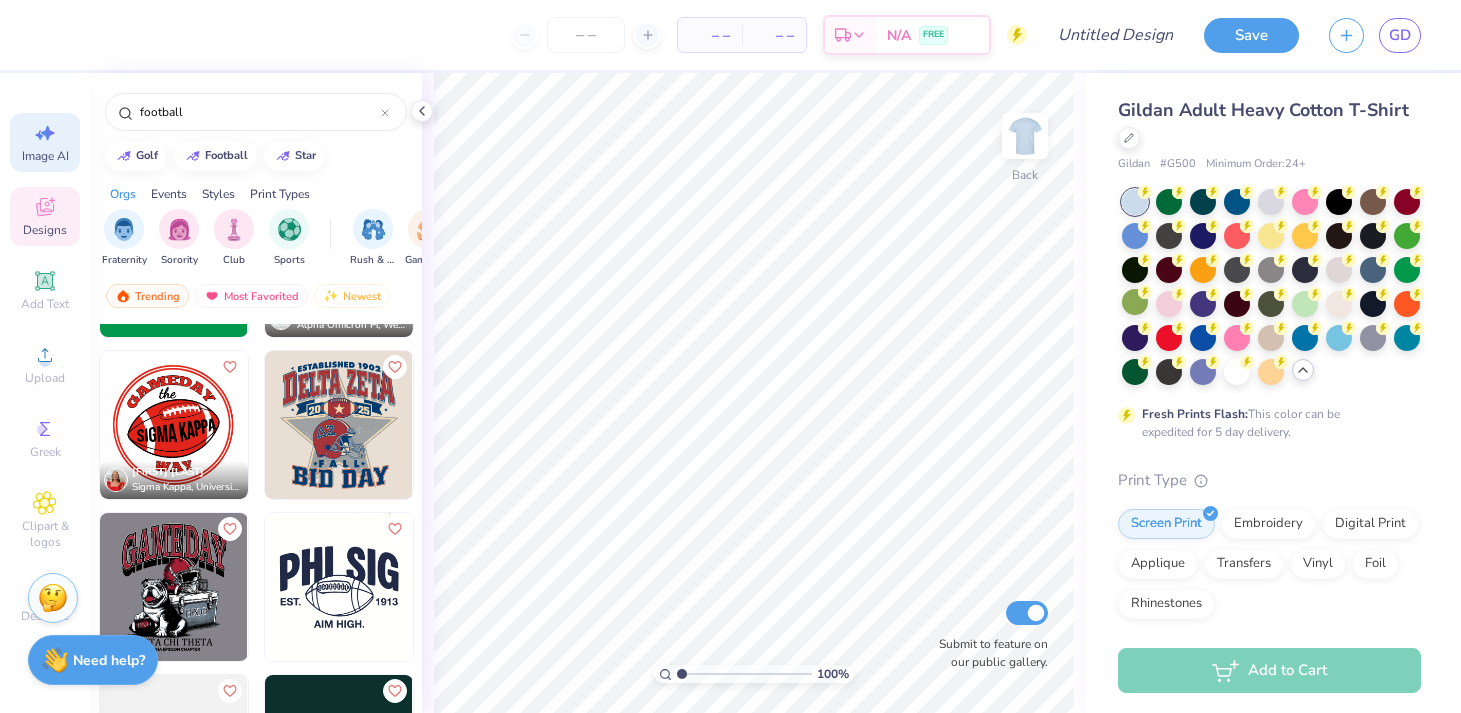 select on "4" 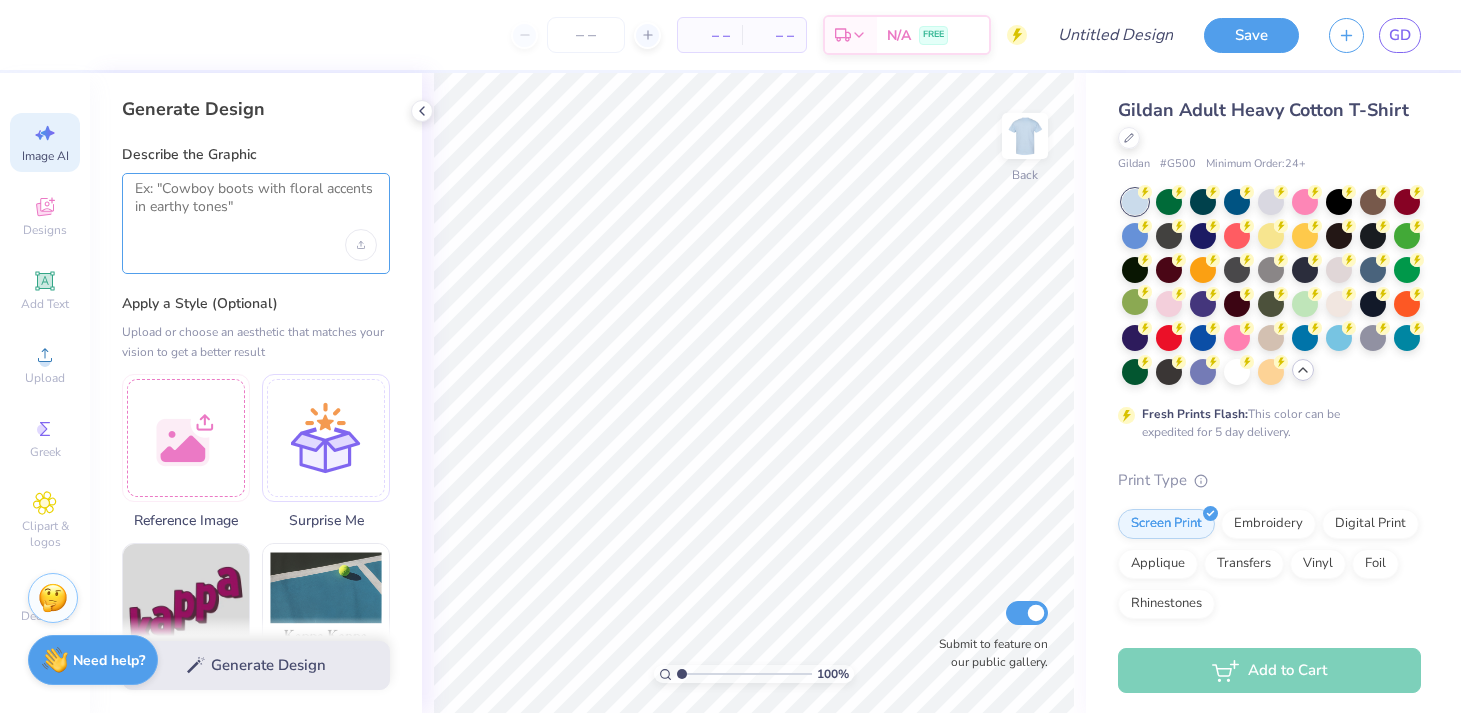 click at bounding box center (256, 205) 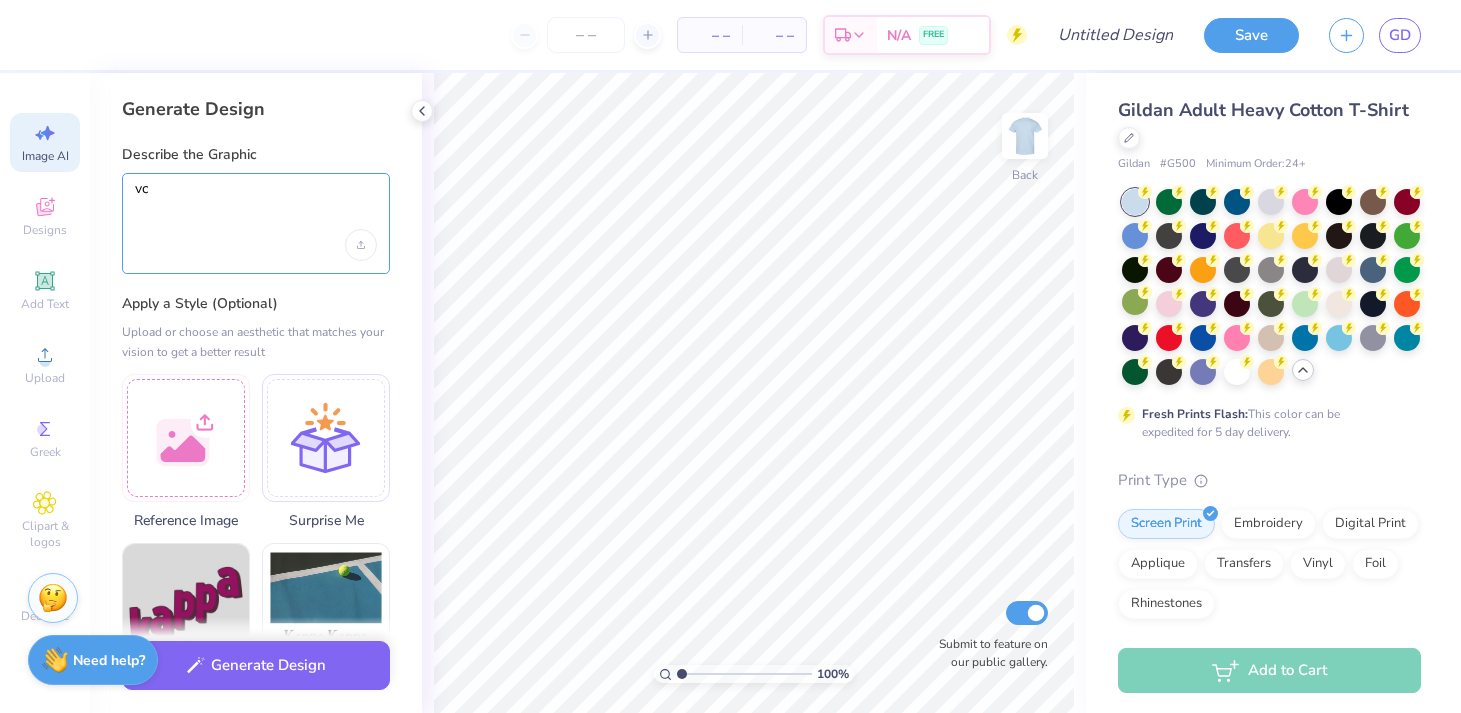 type on "v" 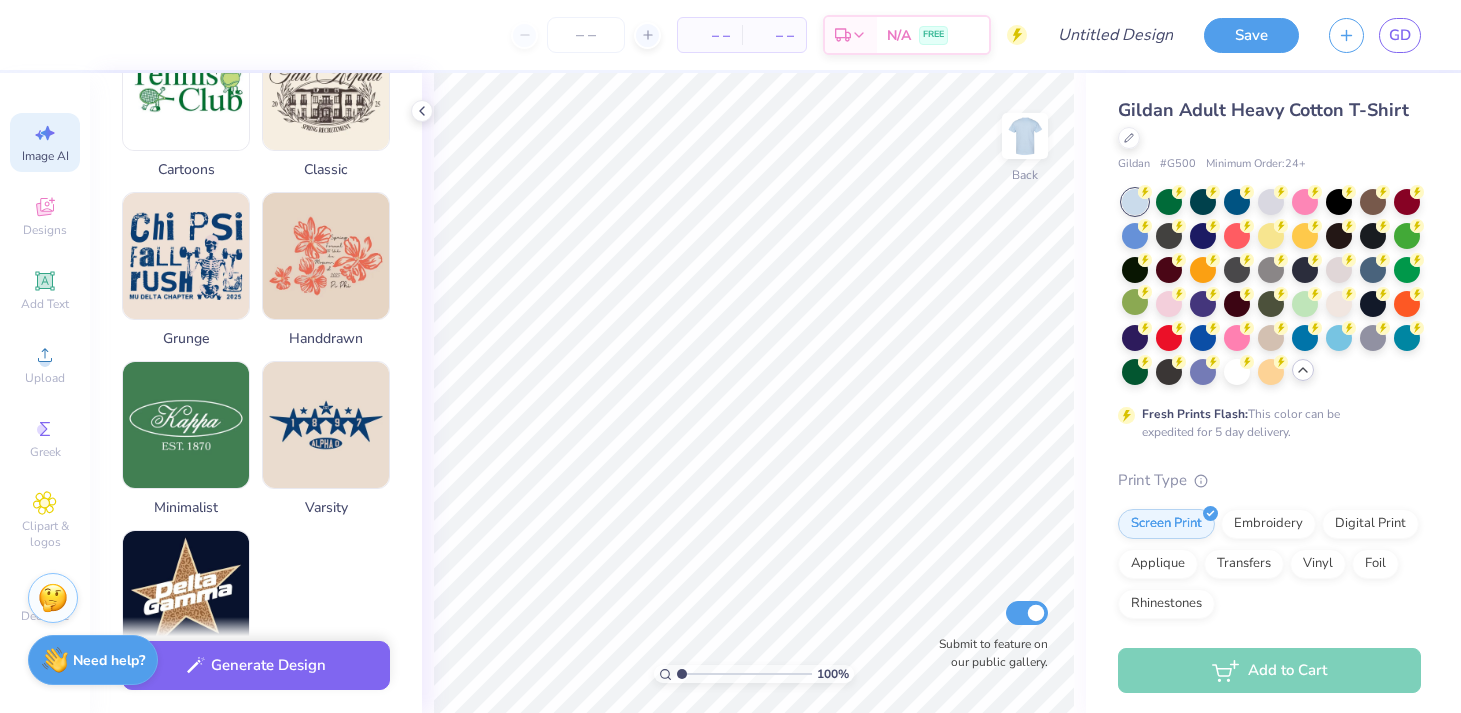 scroll, scrollTop: 882, scrollLeft: 0, axis: vertical 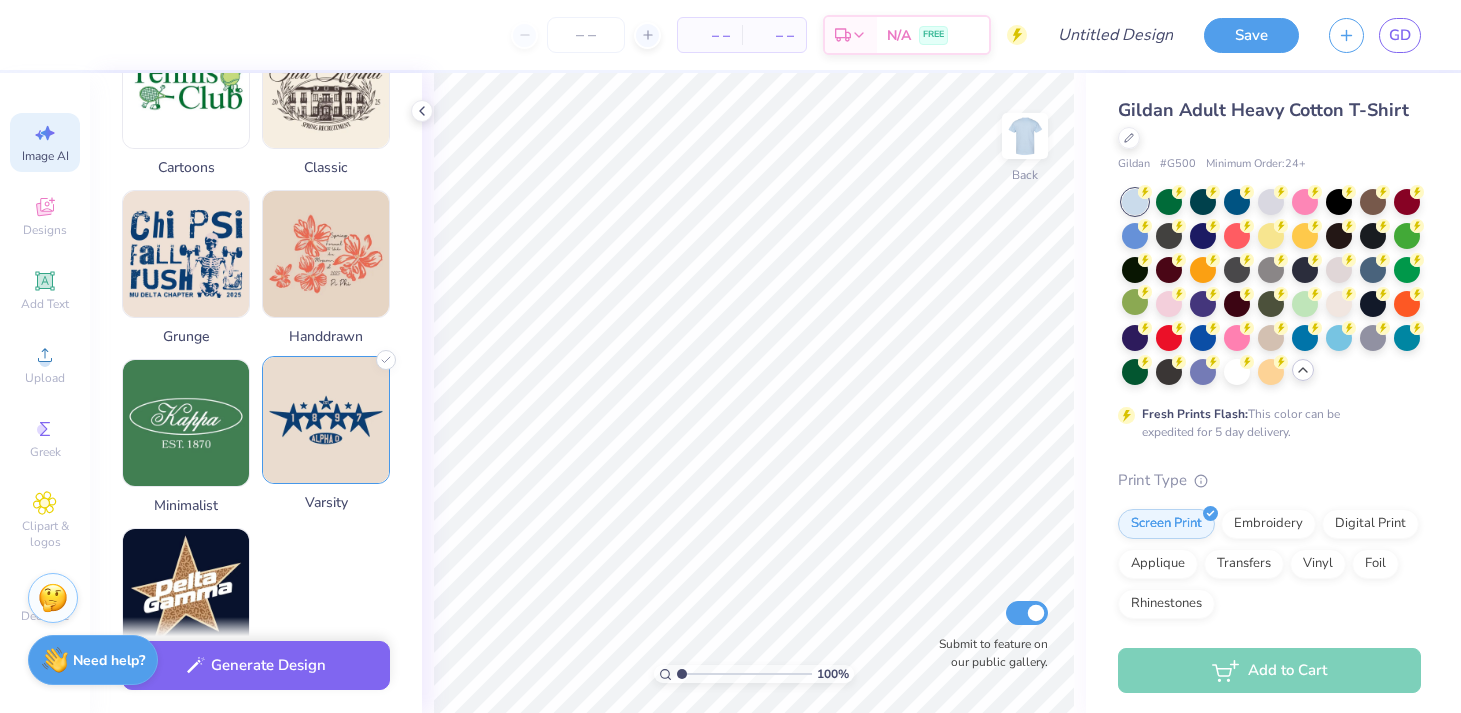 type on "sporty but girly graphic that says "theta touchdown" and features football design elements" 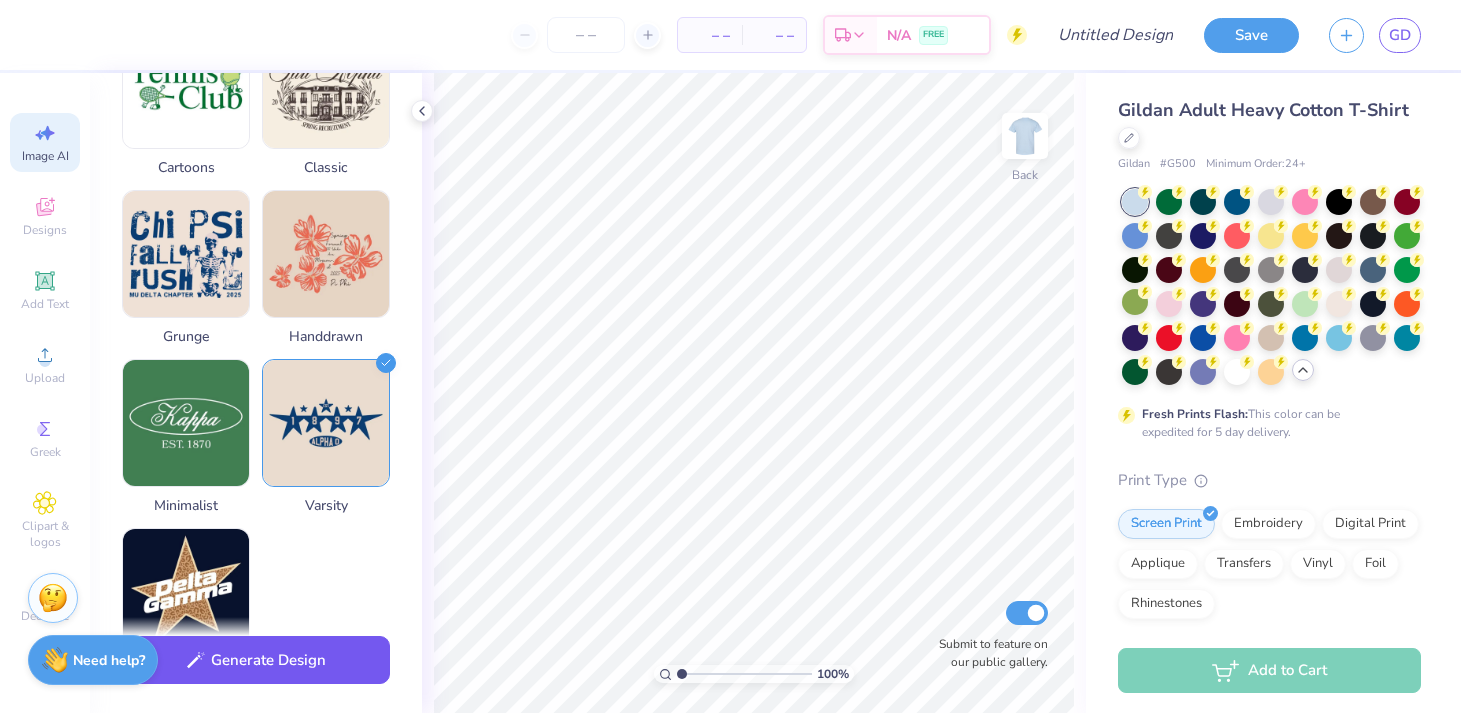 click on "Generate Design" at bounding box center (256, 660) 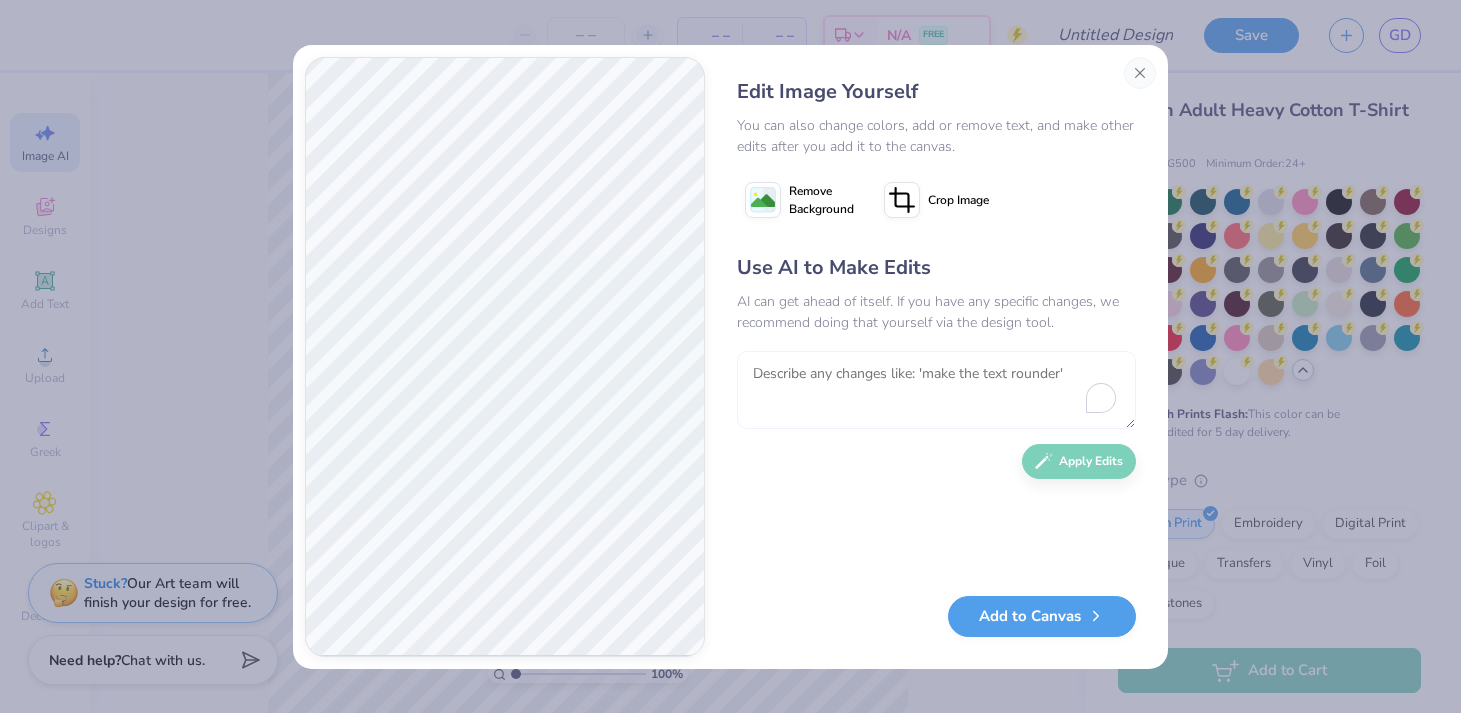 click at bounding box center [936, 390] 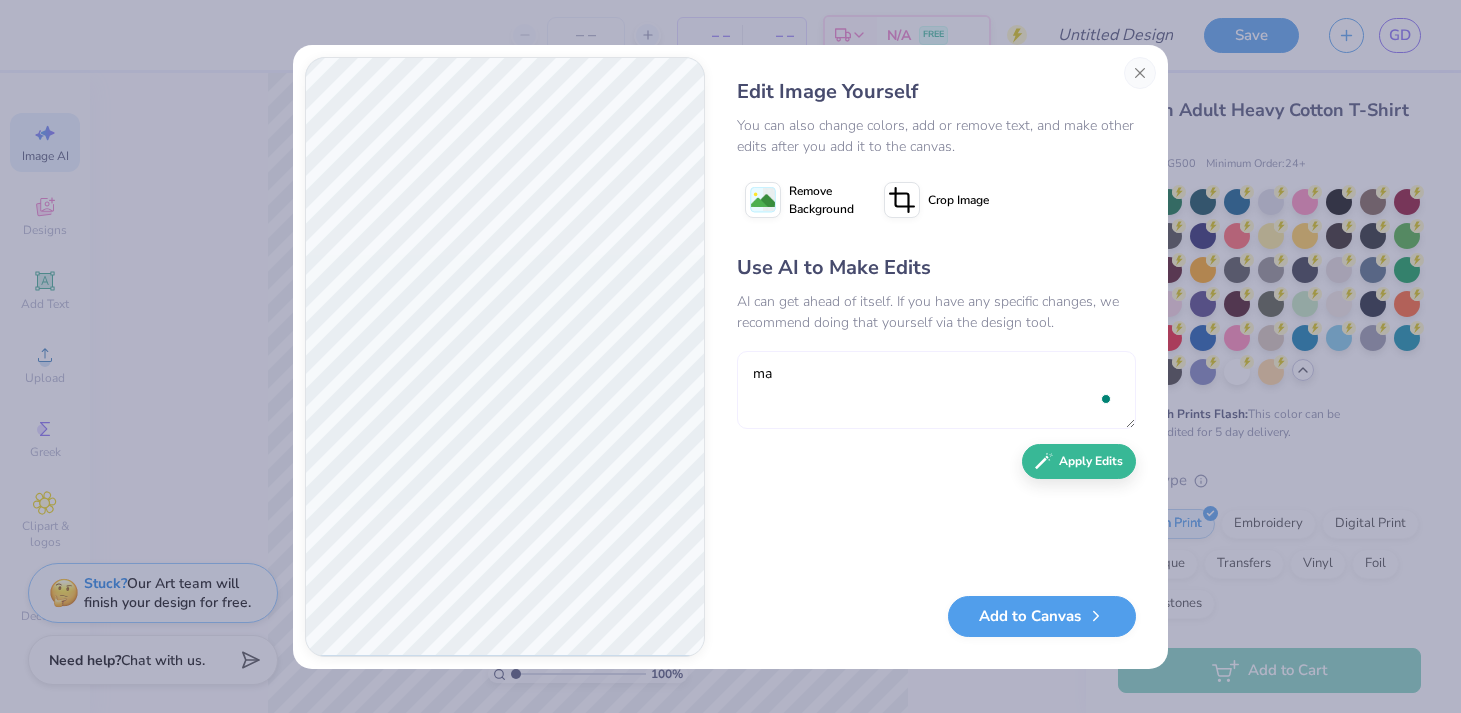 type on "m" 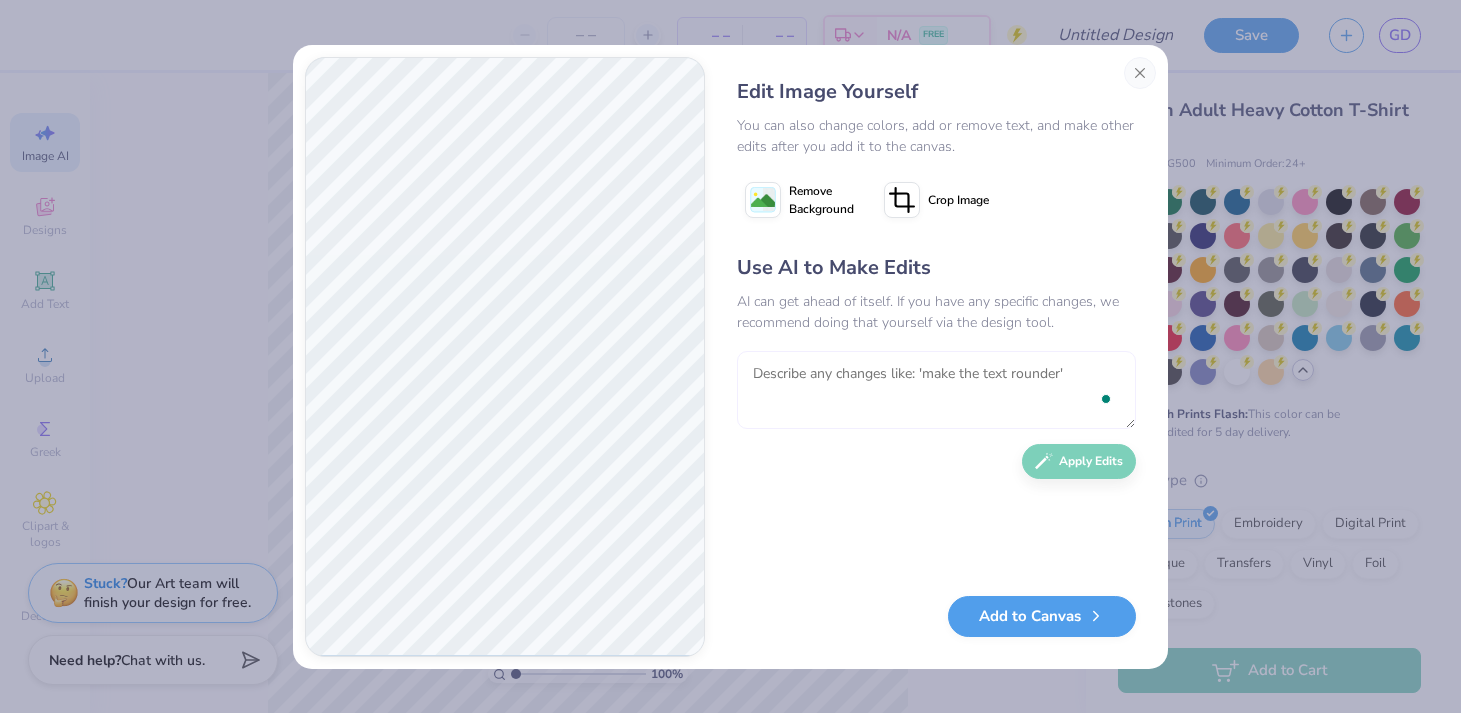 type on "f" 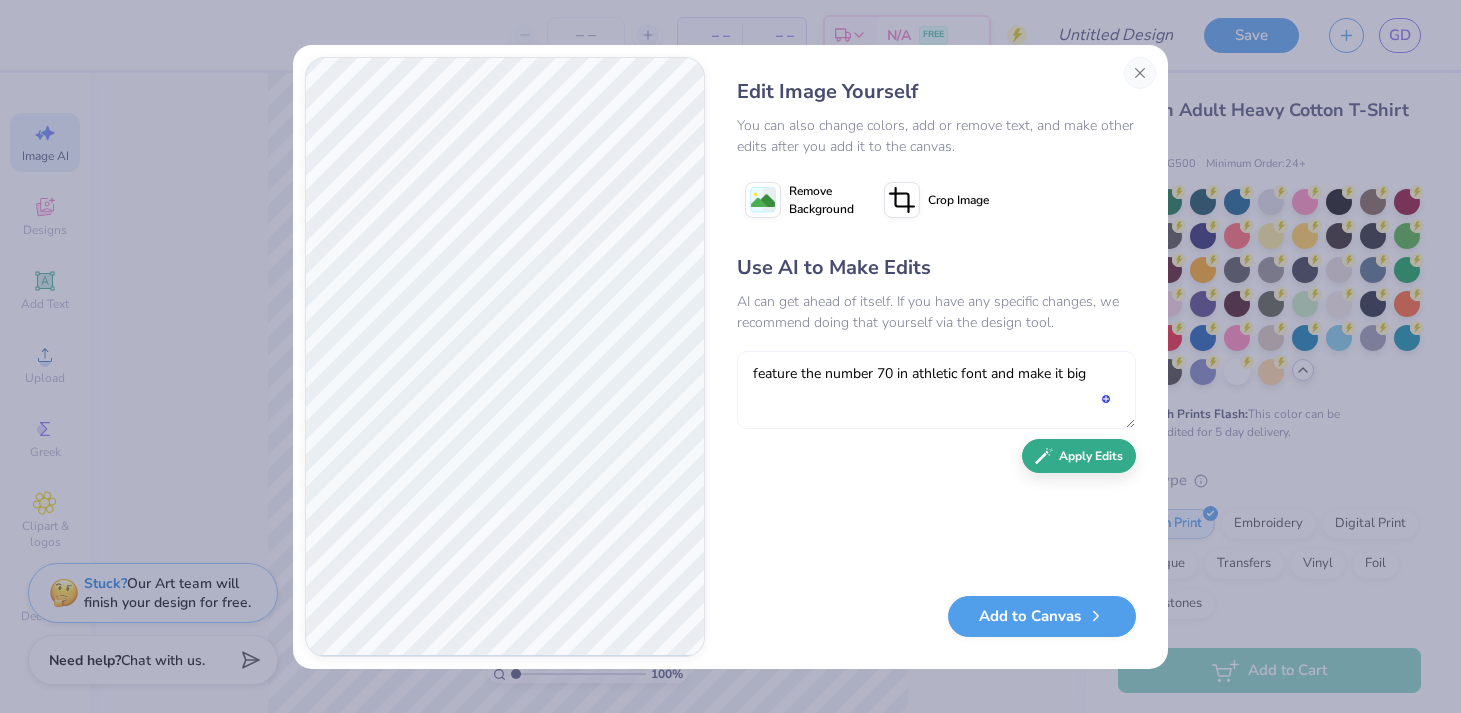type on "feature the number 70 in athletic font and make it big" 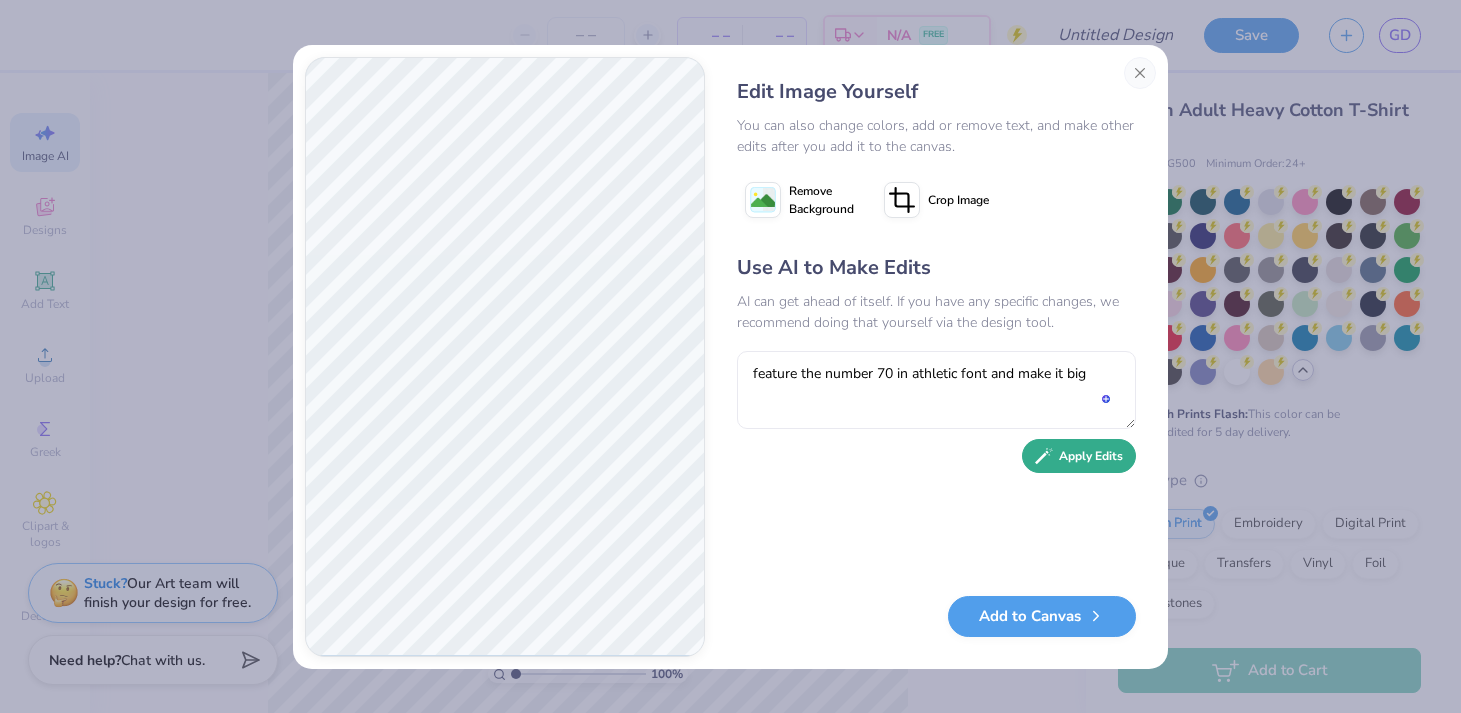 click on "Apply Edits" at bounding box center (1079, 456) 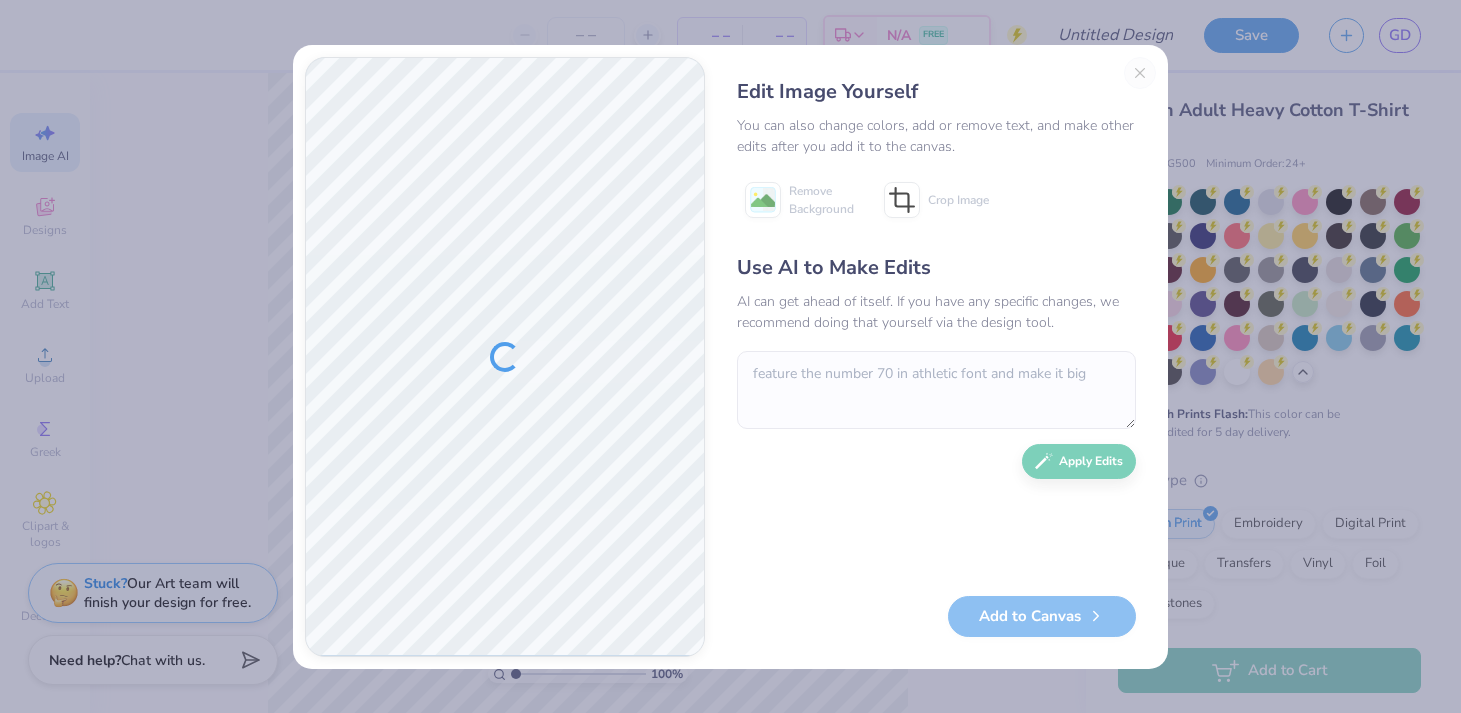 scroll, scrollTop: 0, scrollLeft: 0, axis: both 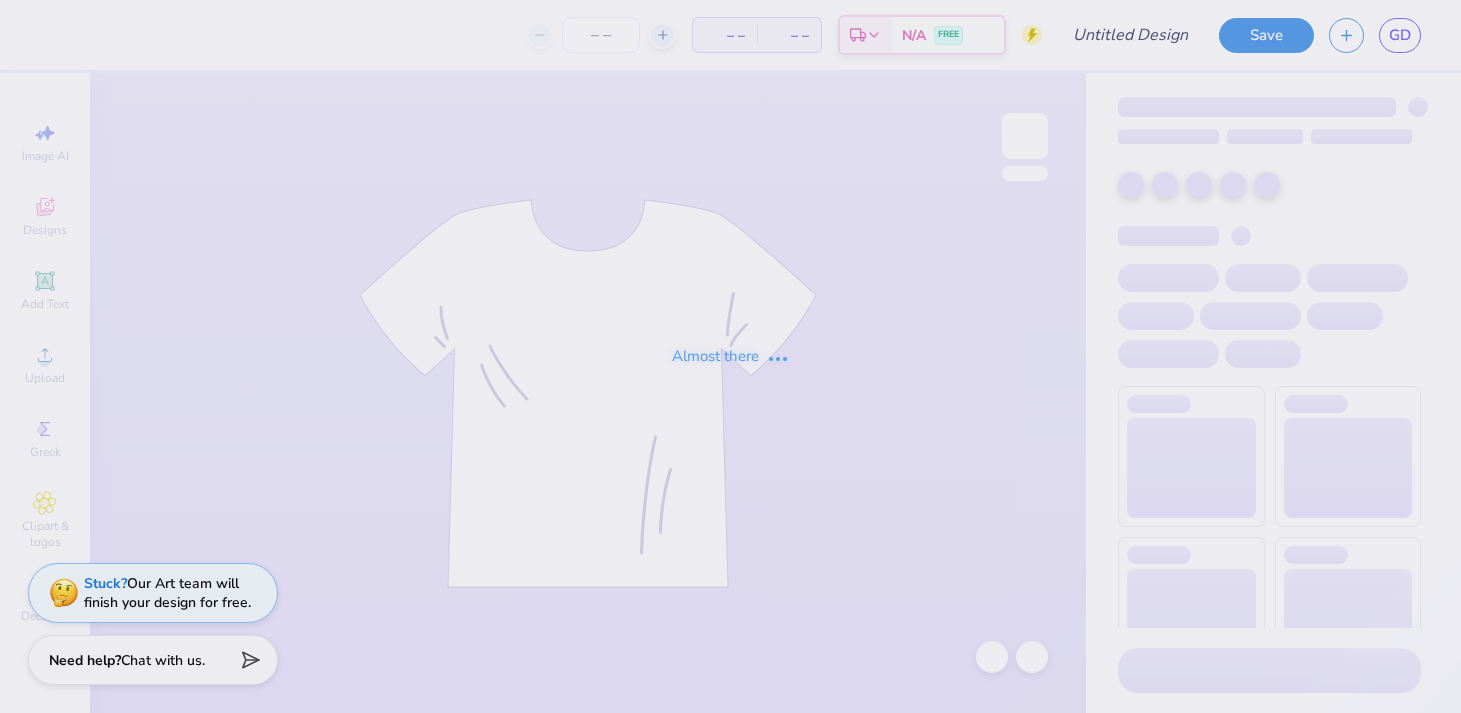 type on "recent design" 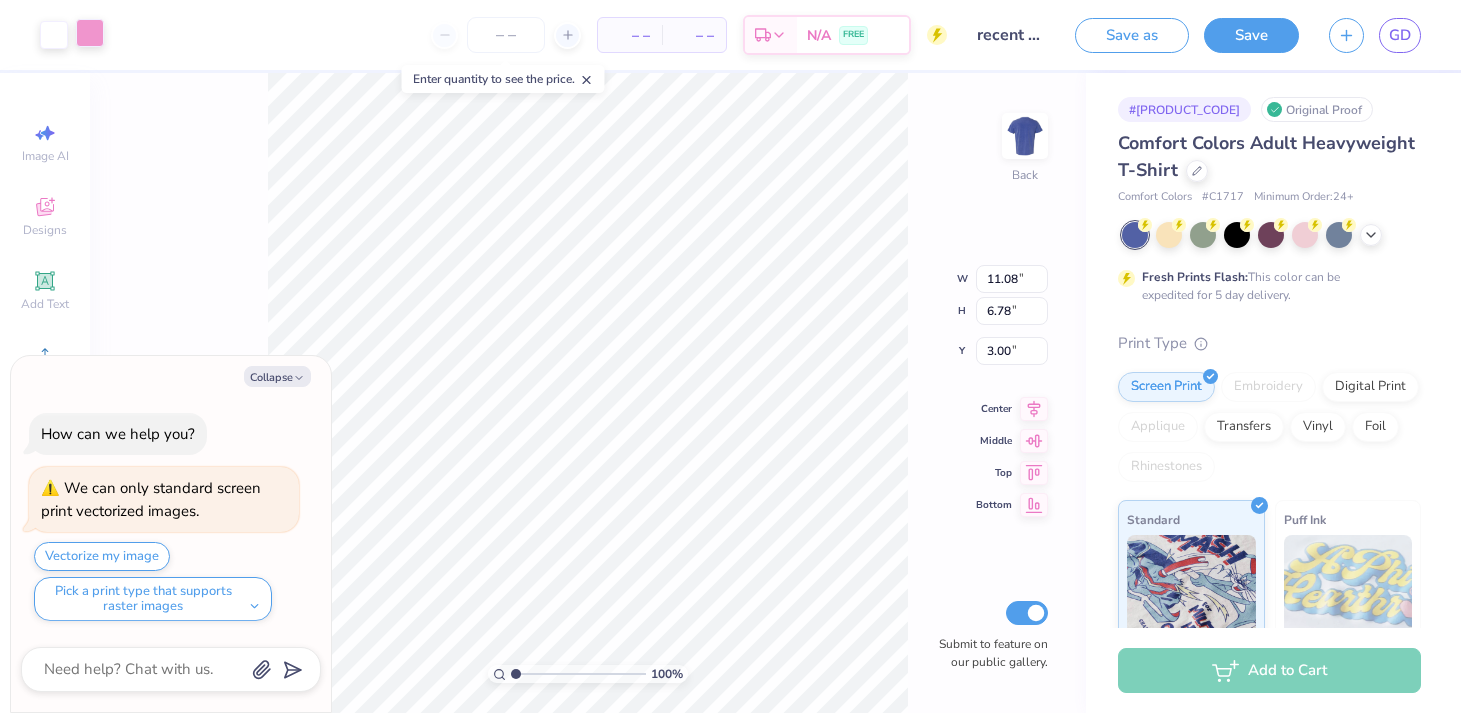 click at bounding box center (90, 33) 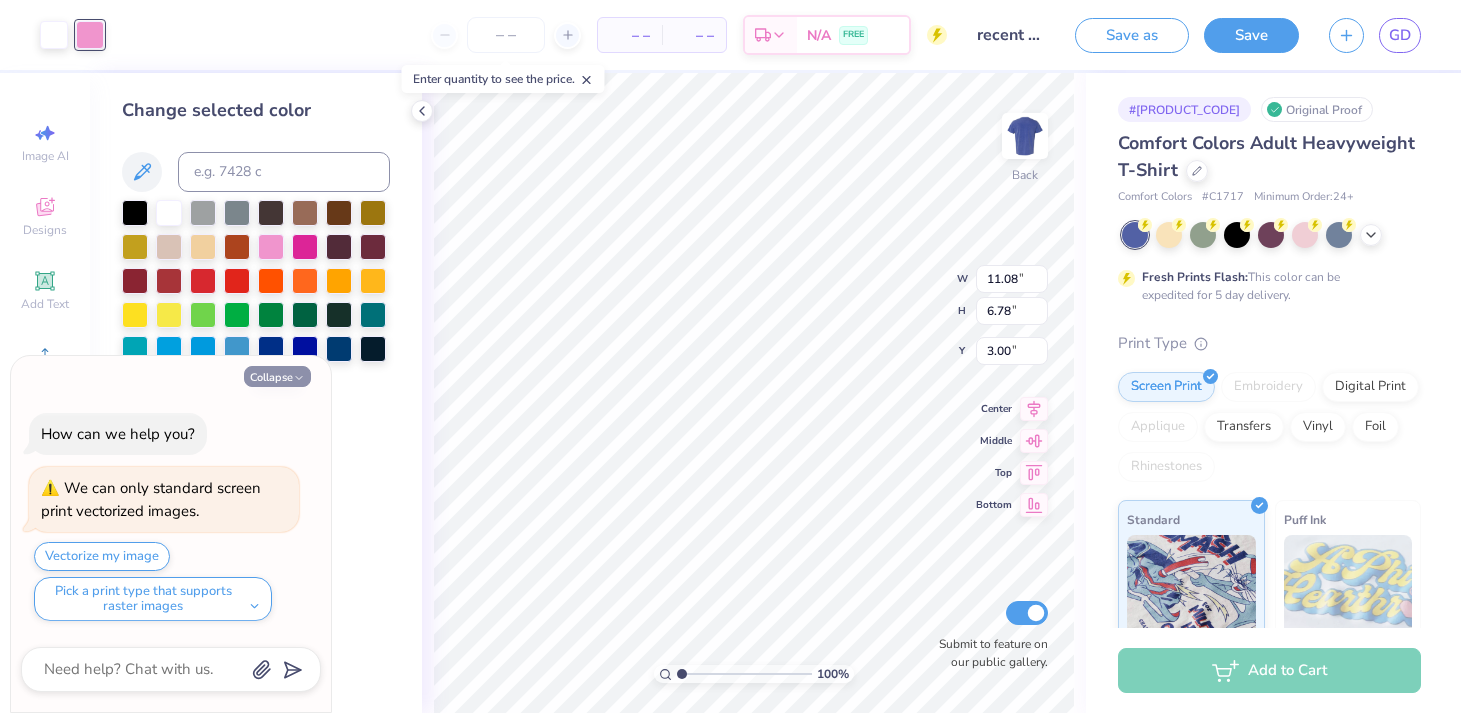 click on "Collapse" at bounding box center [277, 376] 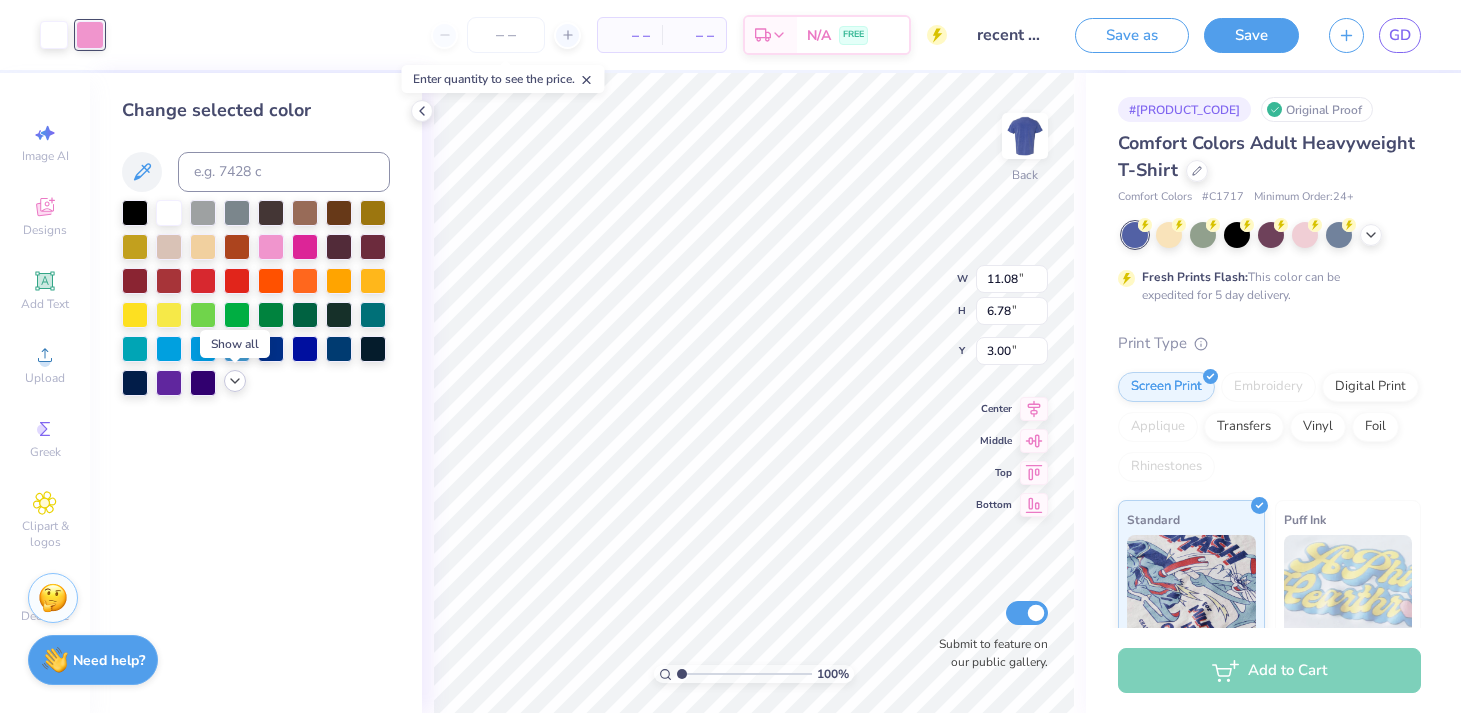 click 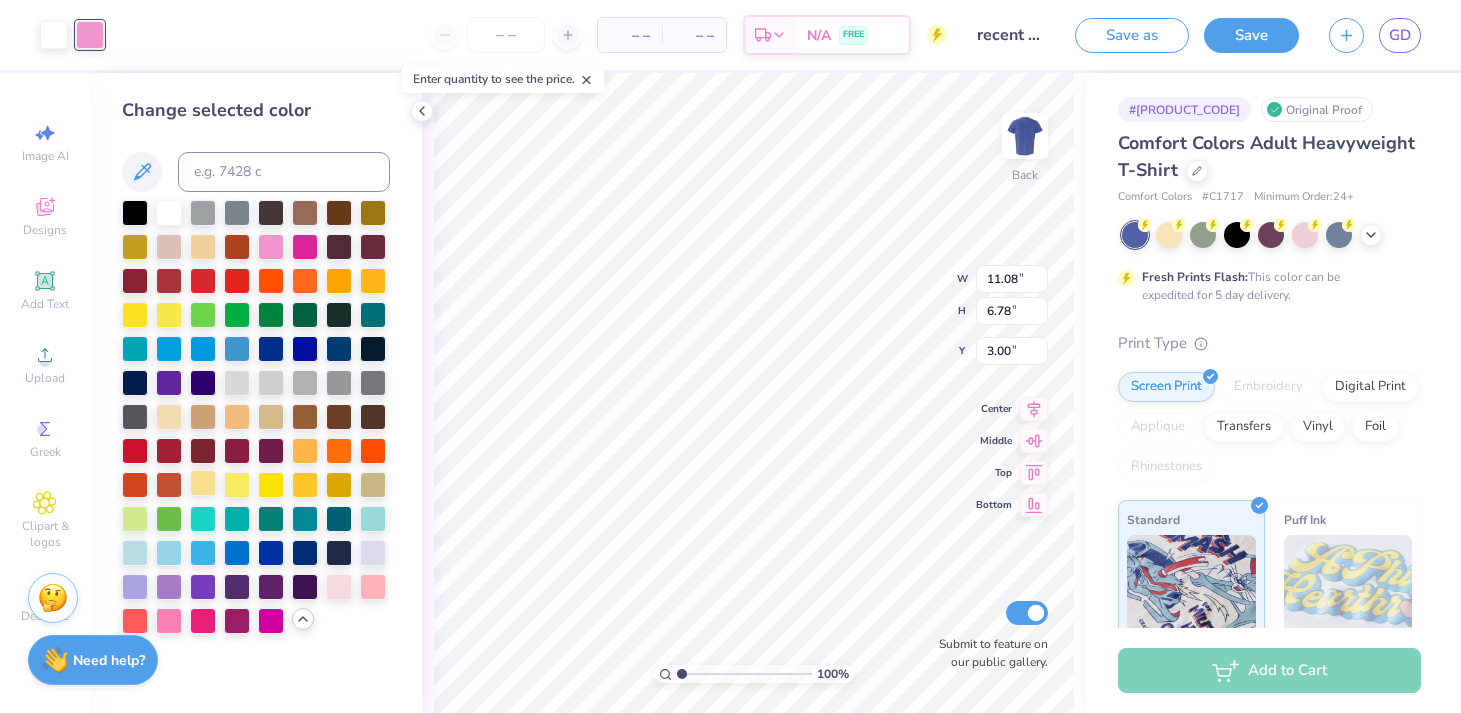 click at bounding box center [203, 483] 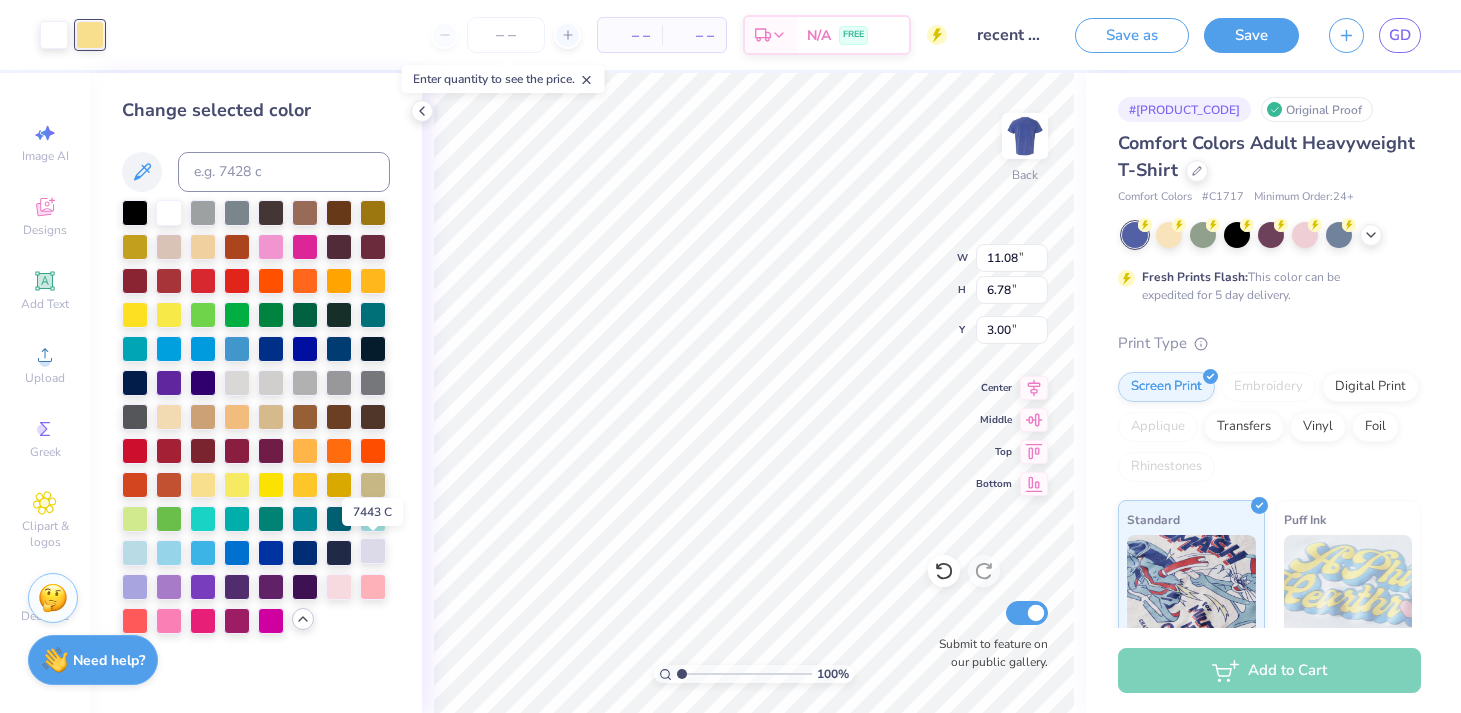 click at bounding box center (373, 551) 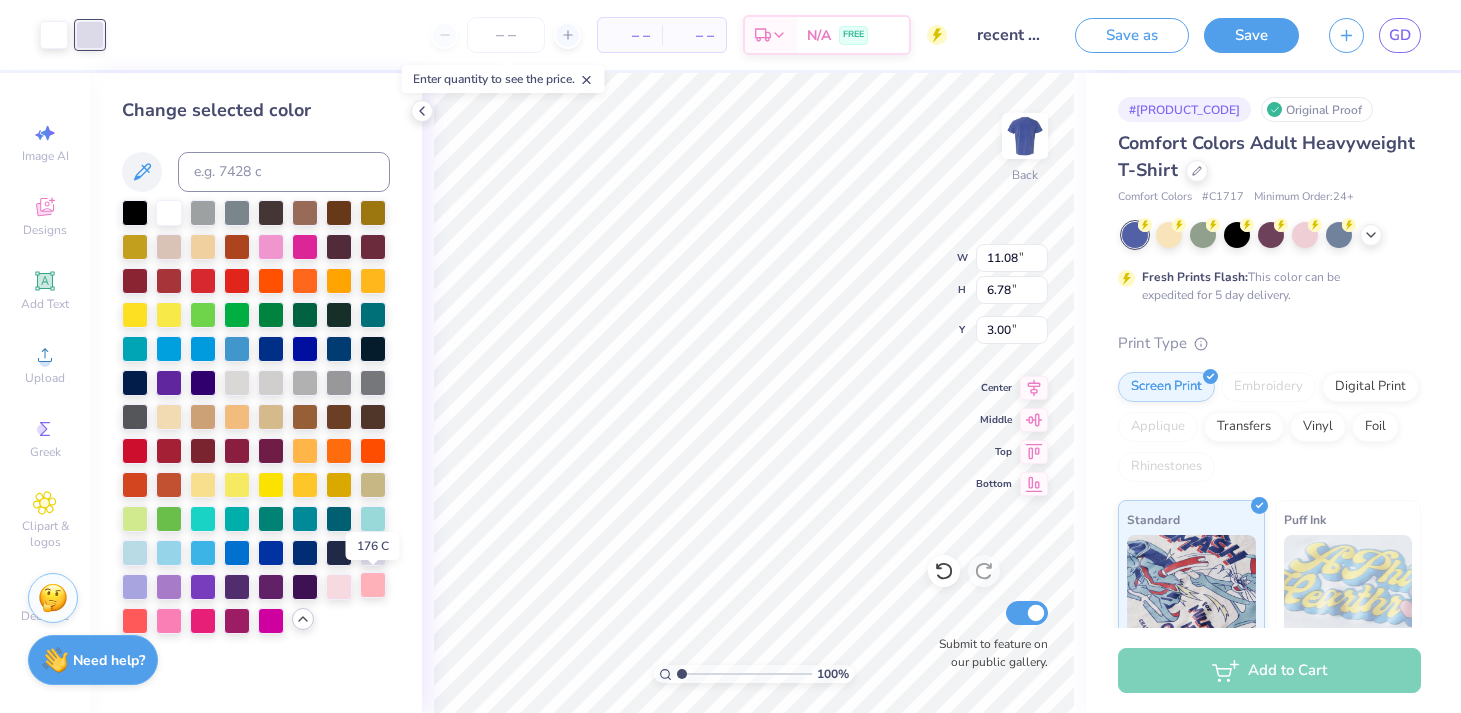 click at bounding box center [373, 585] 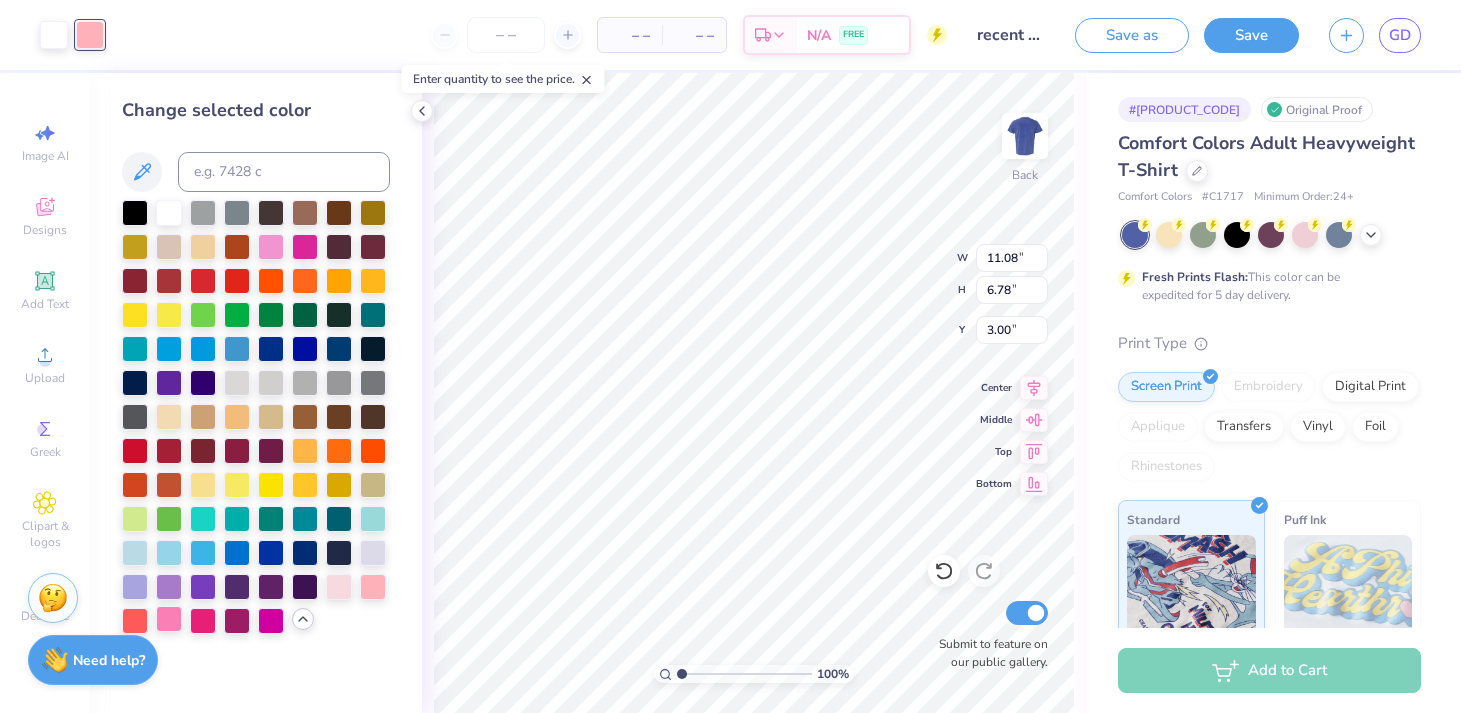 click at bounding box center [169, 619] 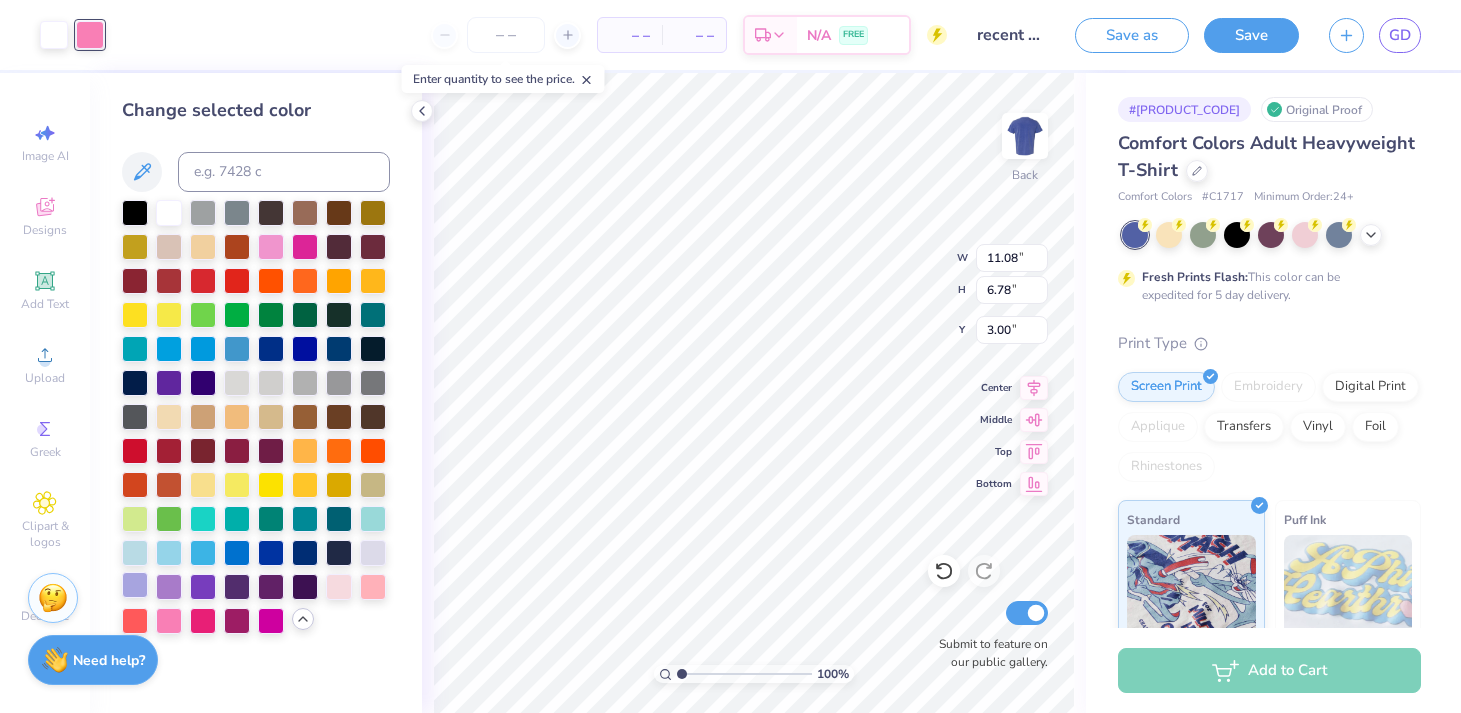 click at bounding box center (135, 585) 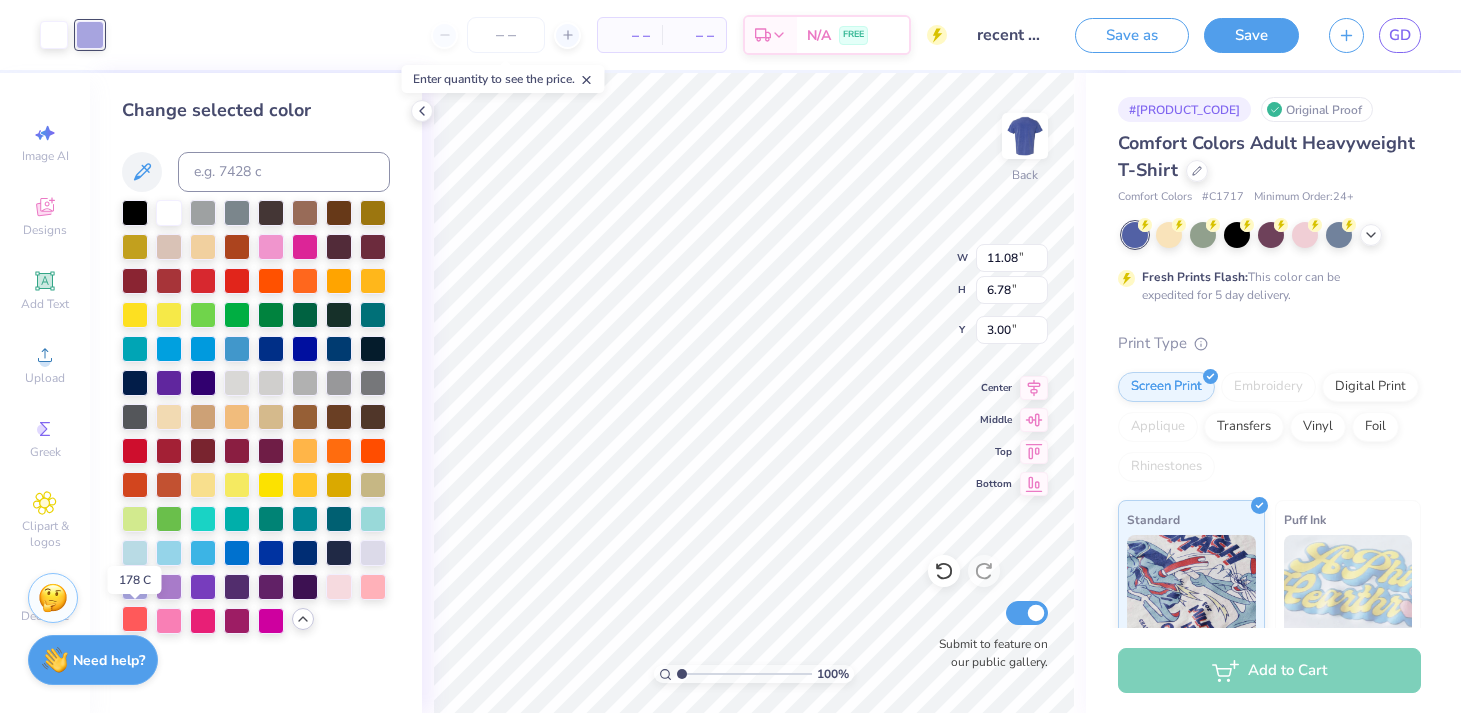click at bounding box center (135, 619) 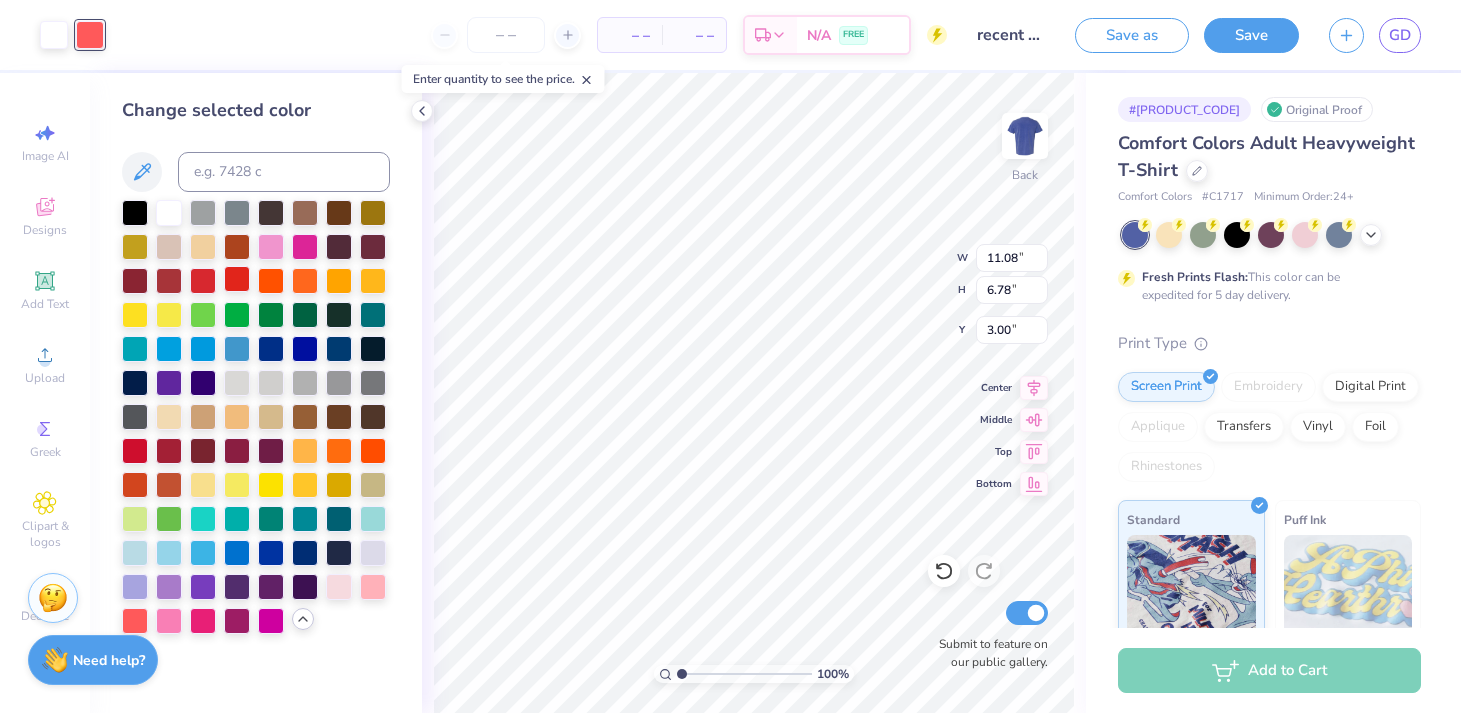 click at bounding box center (237, 279) 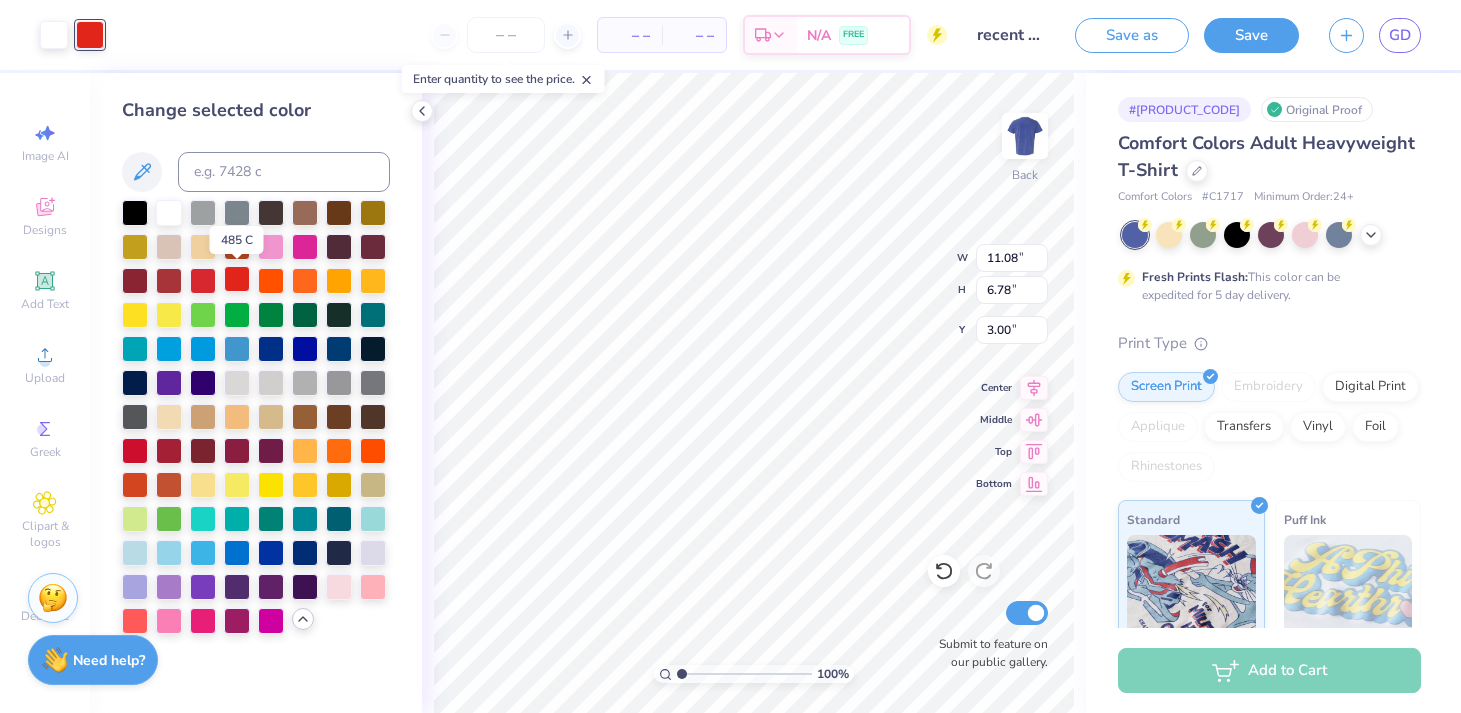 click at bounding box center (237, 279) 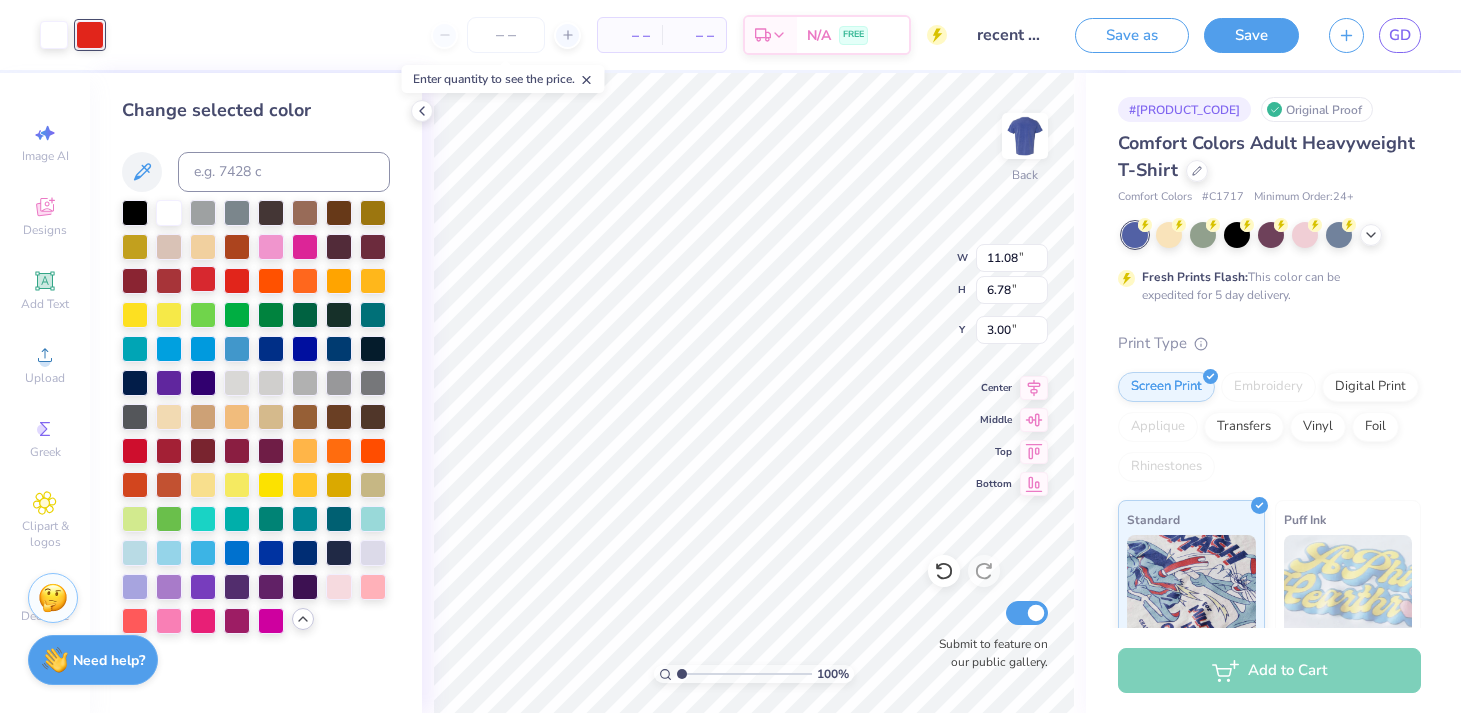 click at bounding box center (203, 279) 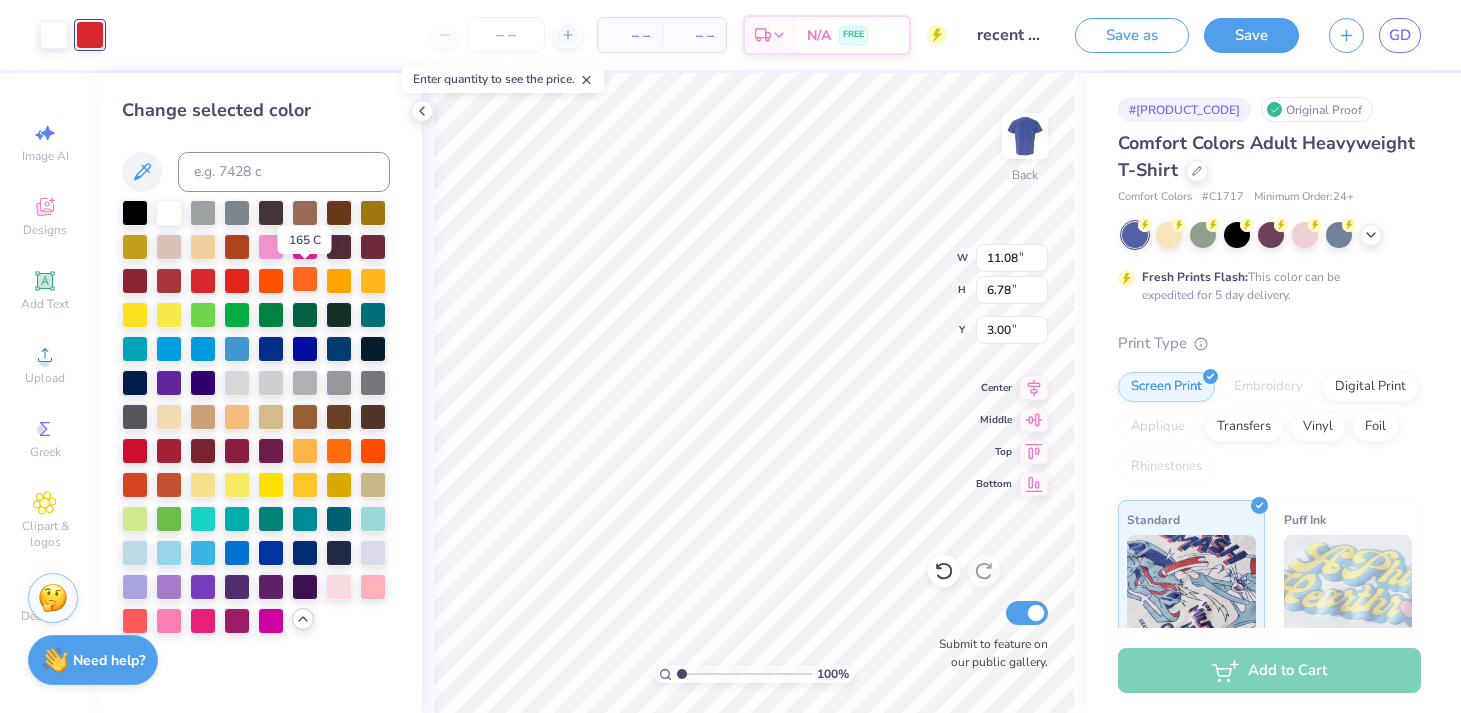 click at bounding box center [305, 279] 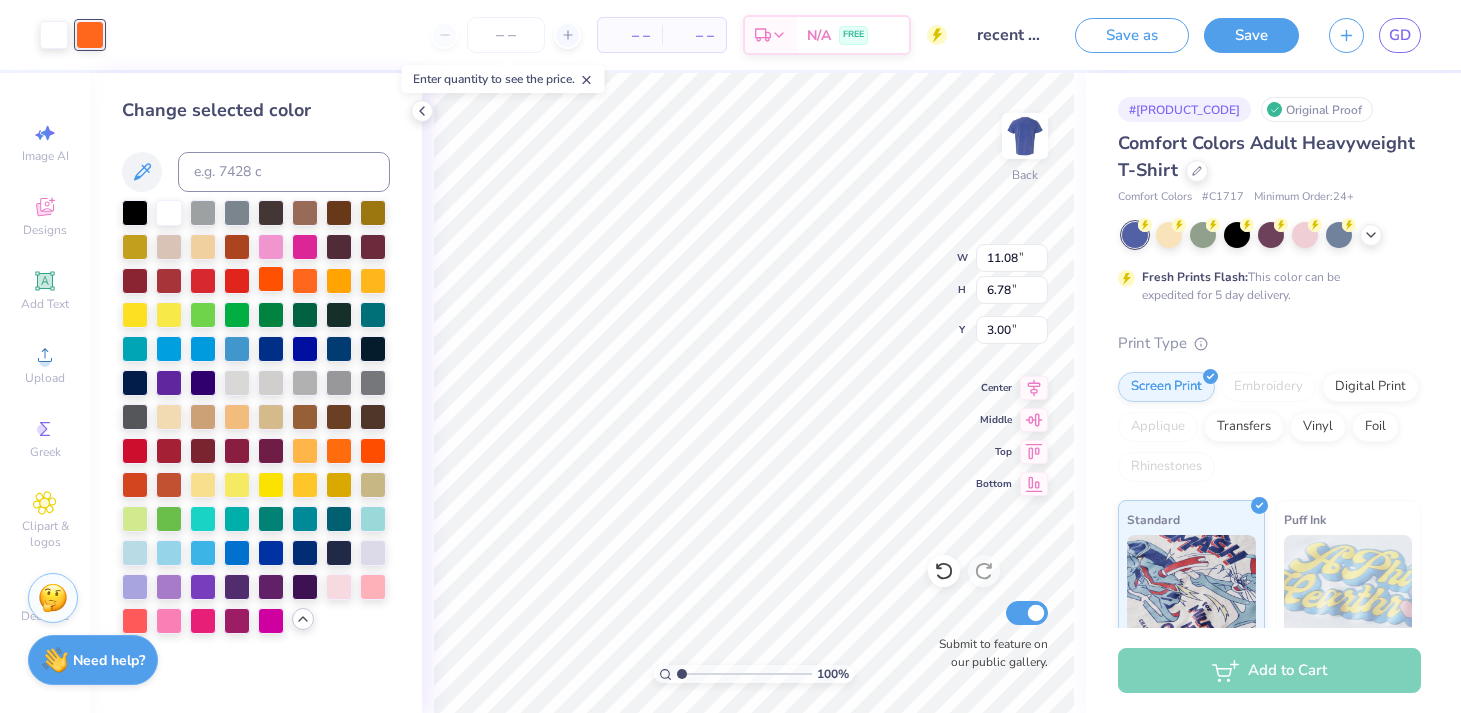 click at bounding box center [271, 279] 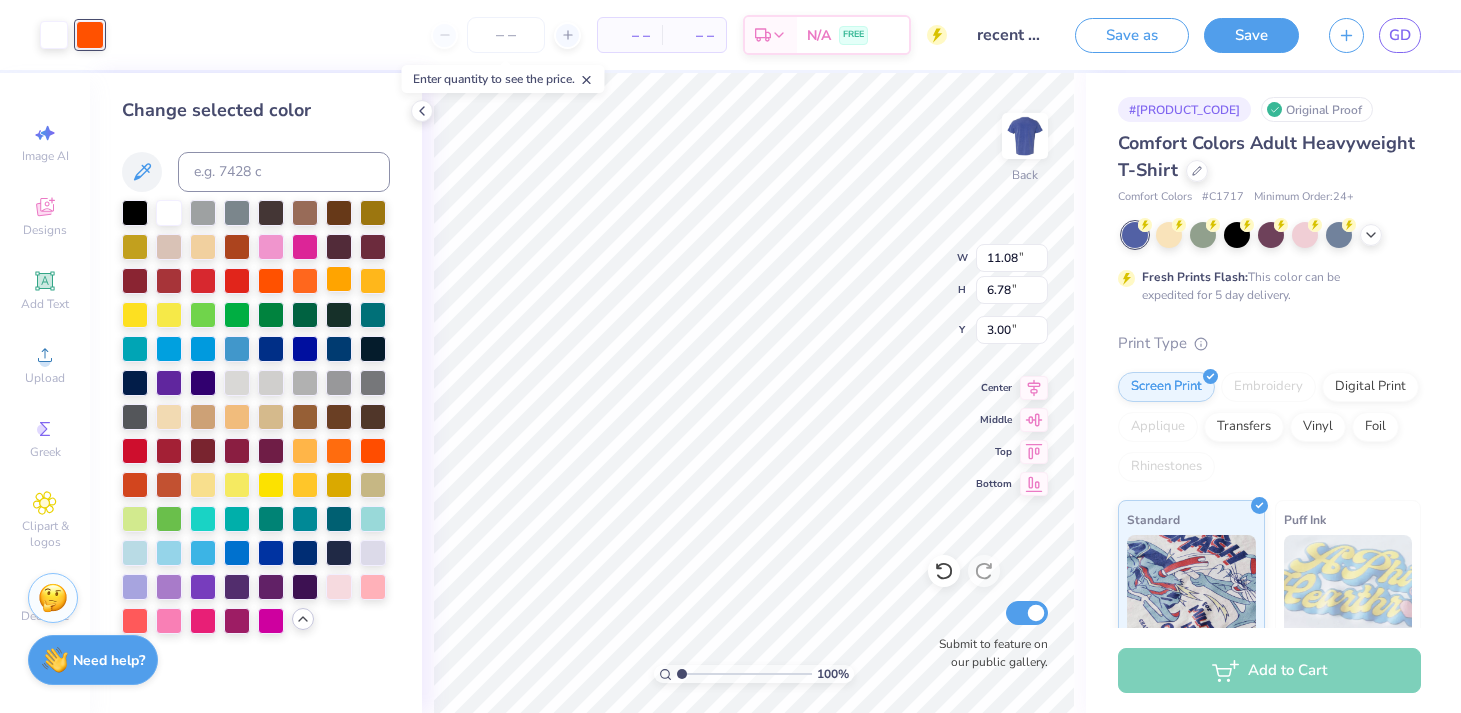 click at bounding box center (339, 279) 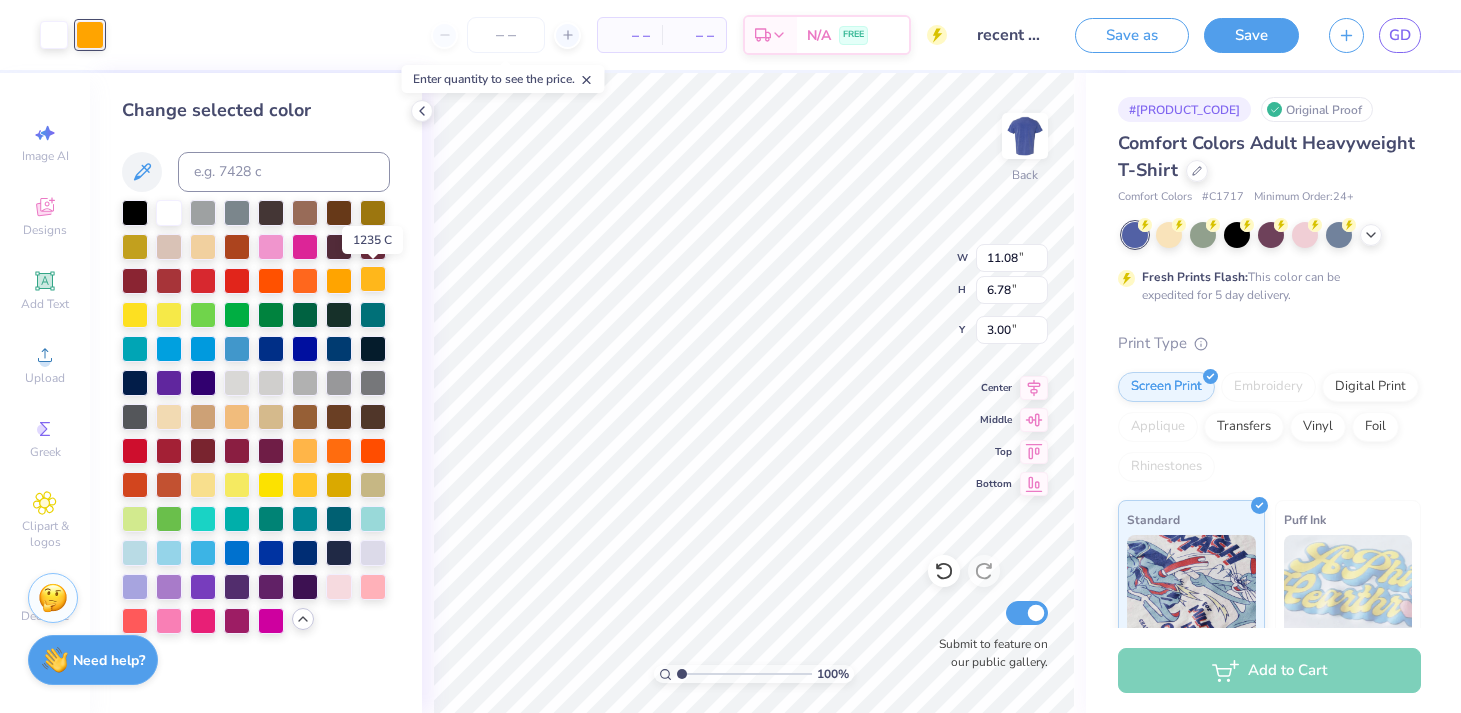 click at bounding box center (373, 279) 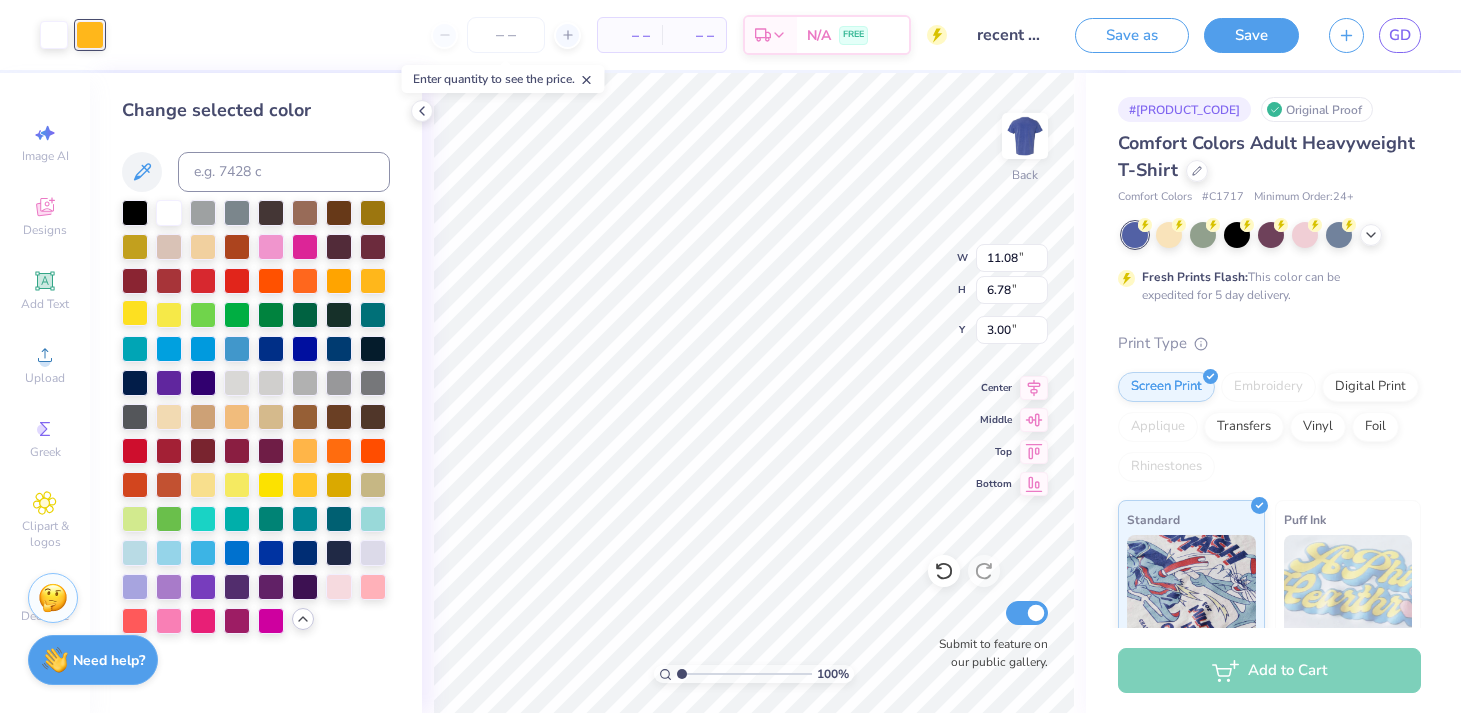 click at bounding box center (135, 313) 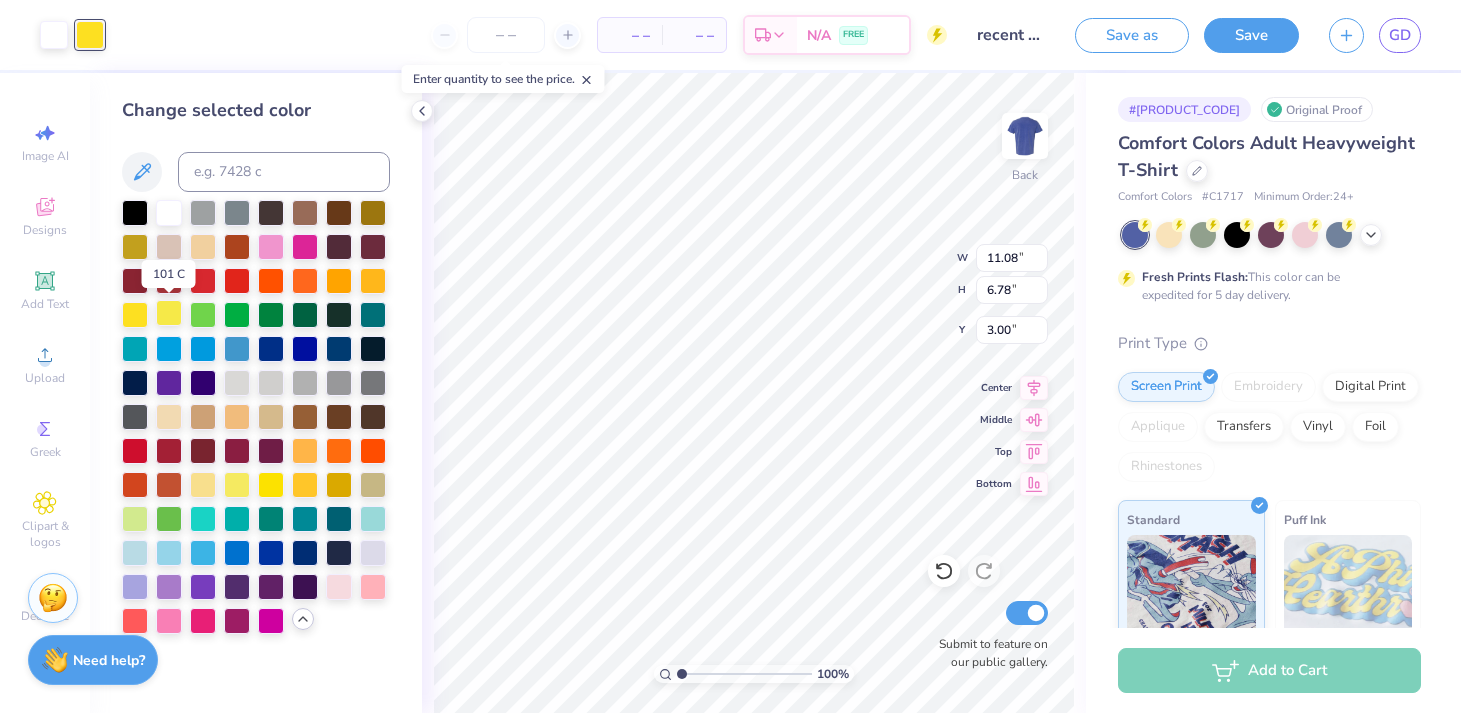click at bounding box center [169, 313] 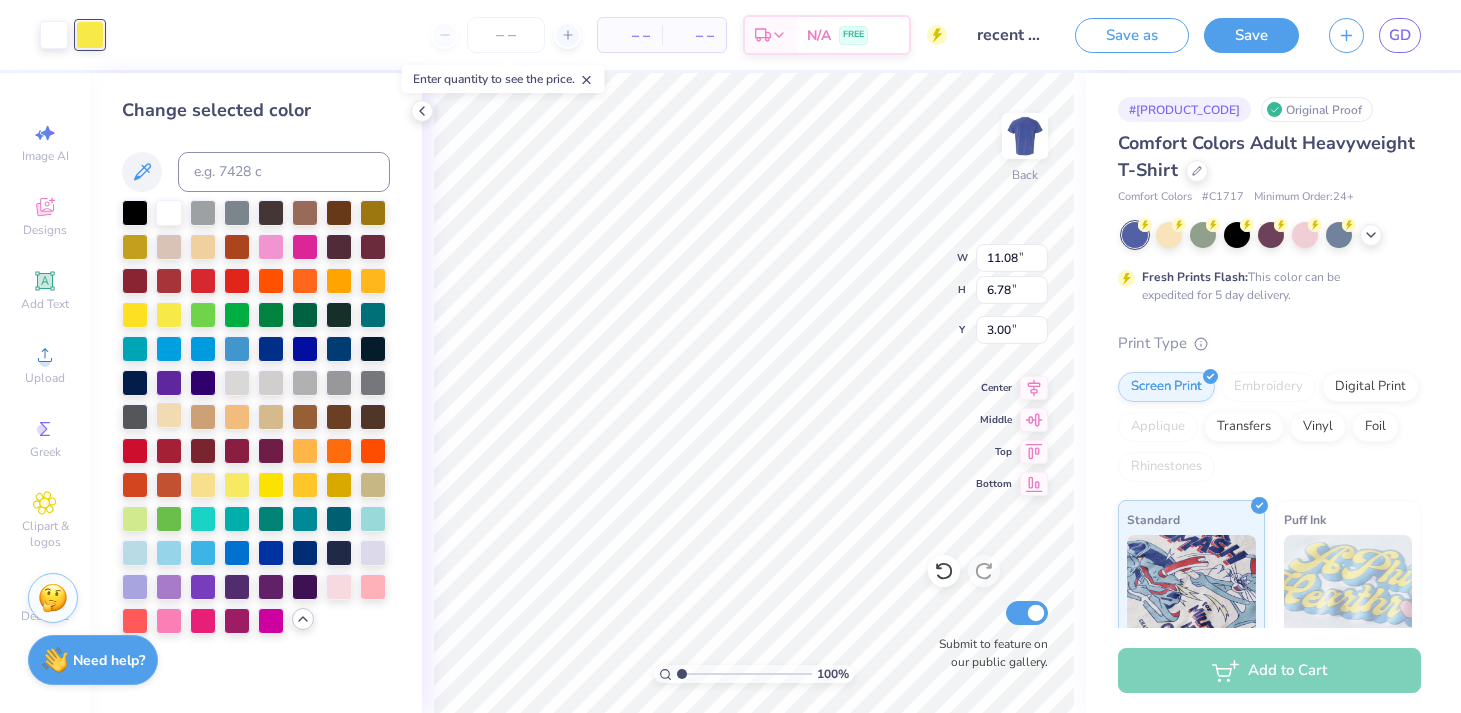 click at bounding box center (169, 415) 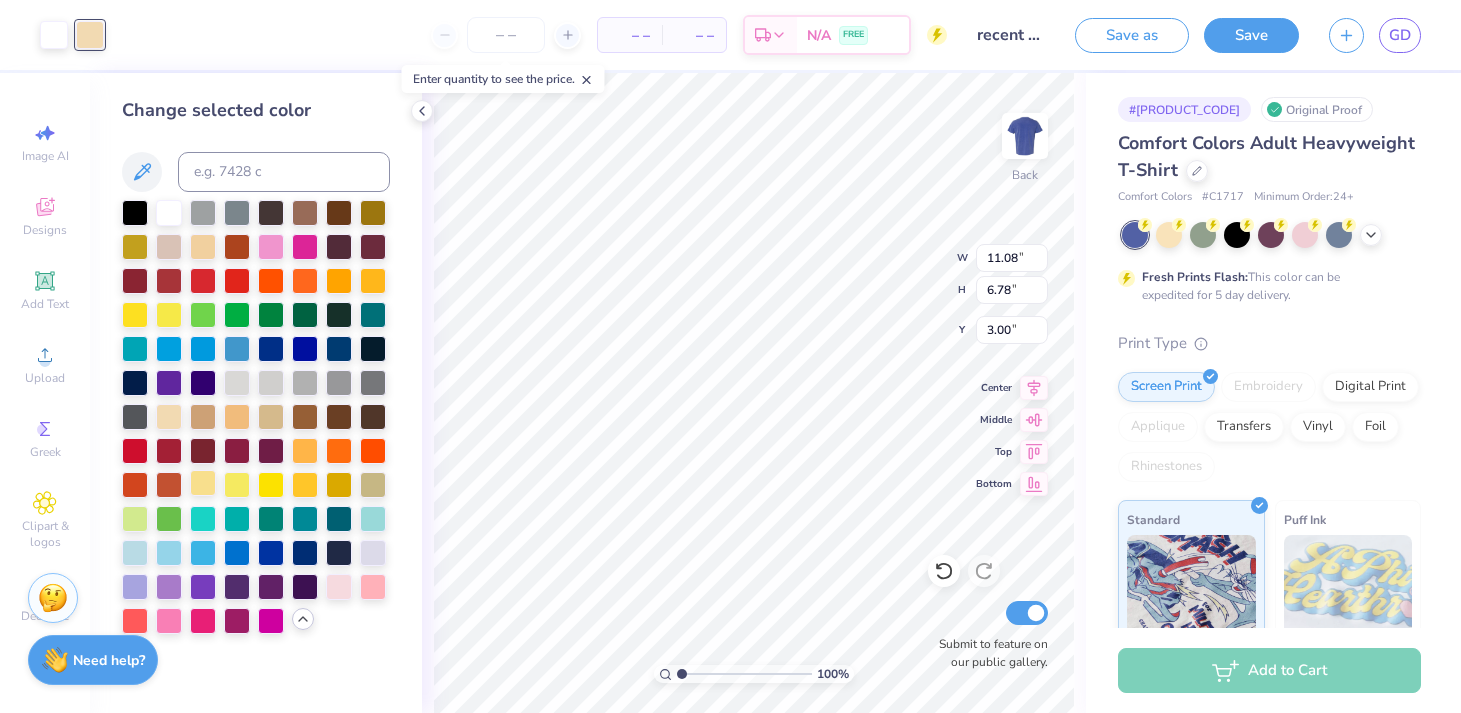 click at bounding box center (203, 483) 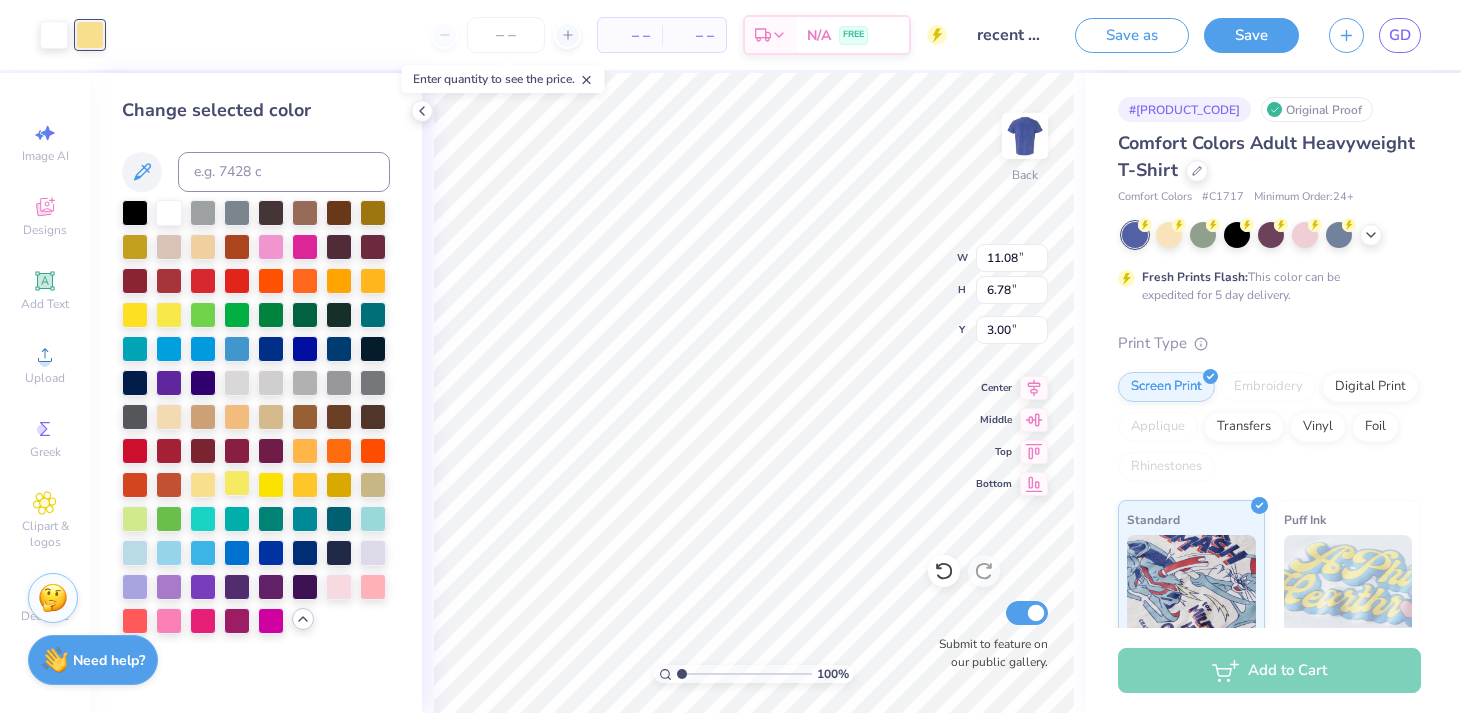 click at bounding box center (237, 483) 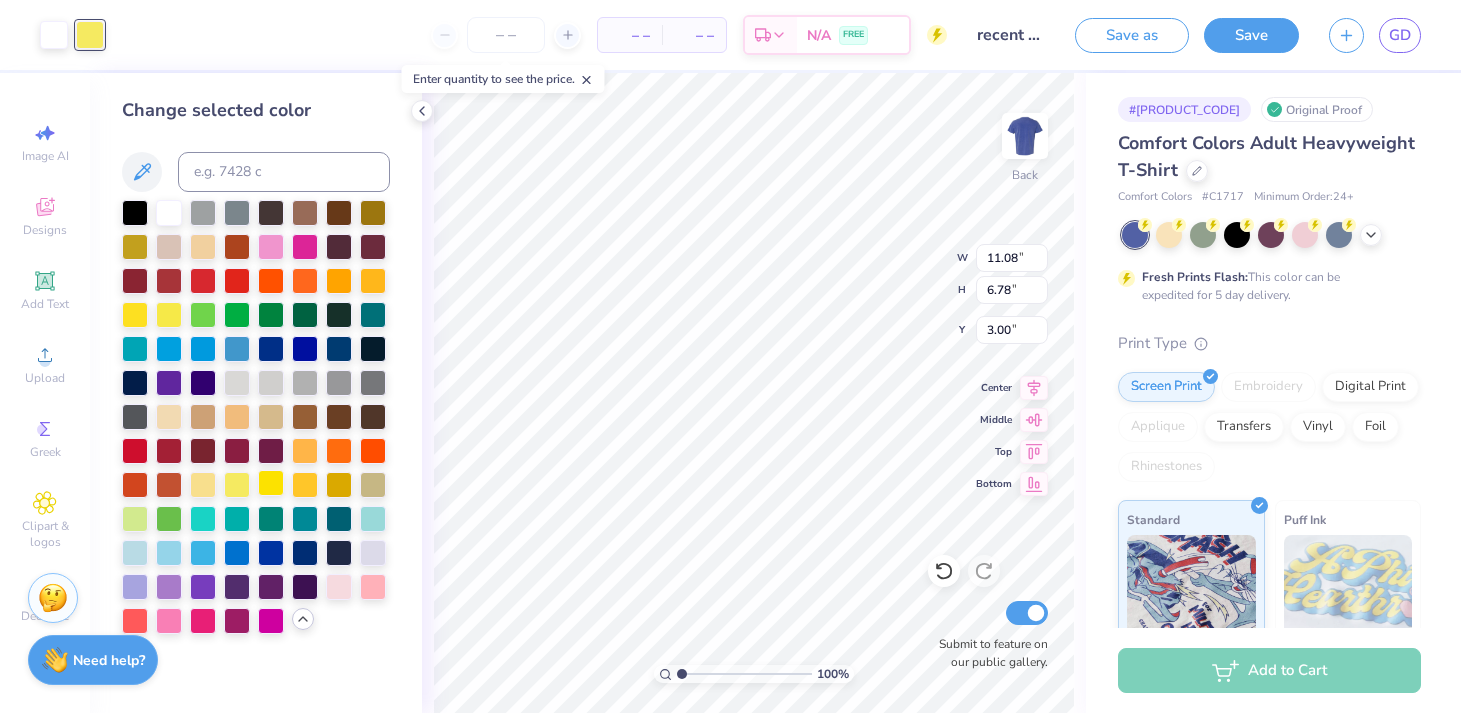 click at bounding box center (271, 483) 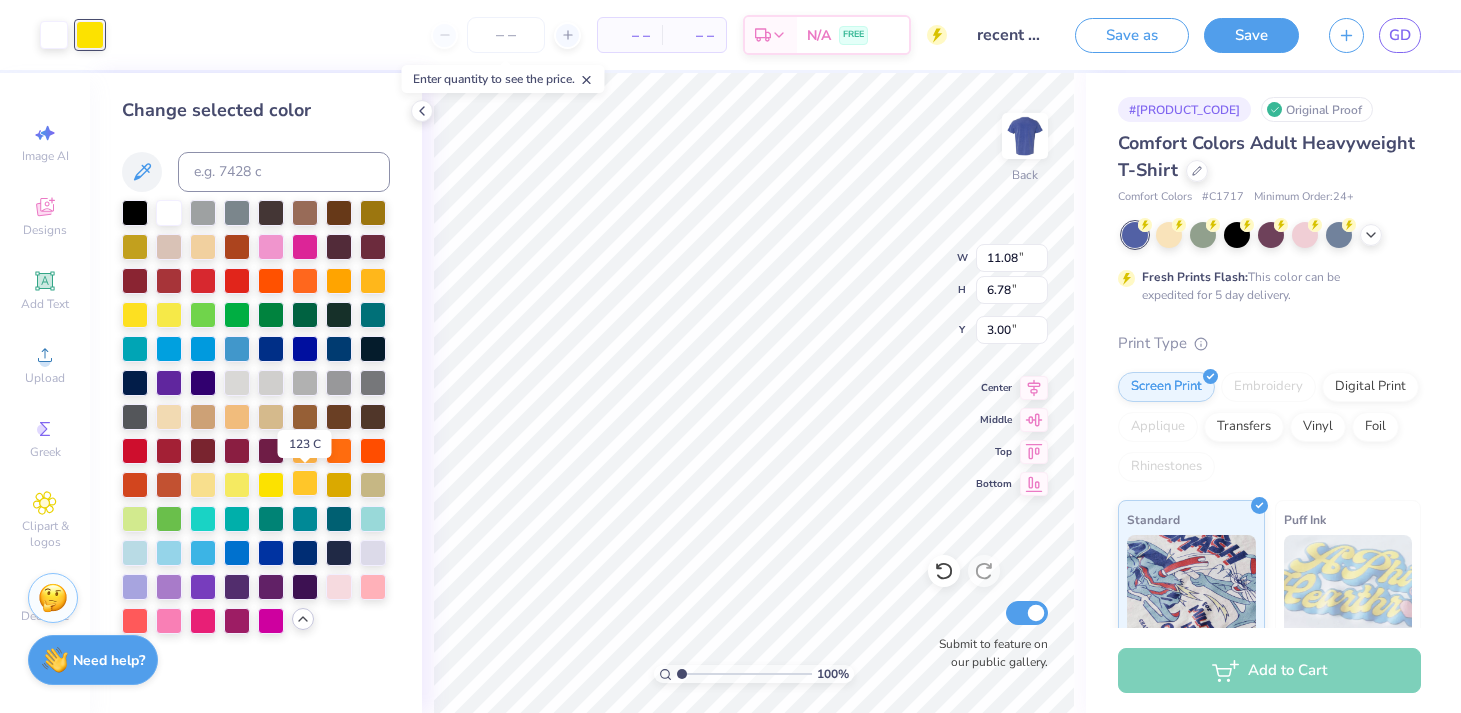click at bounding box center (305, 483) 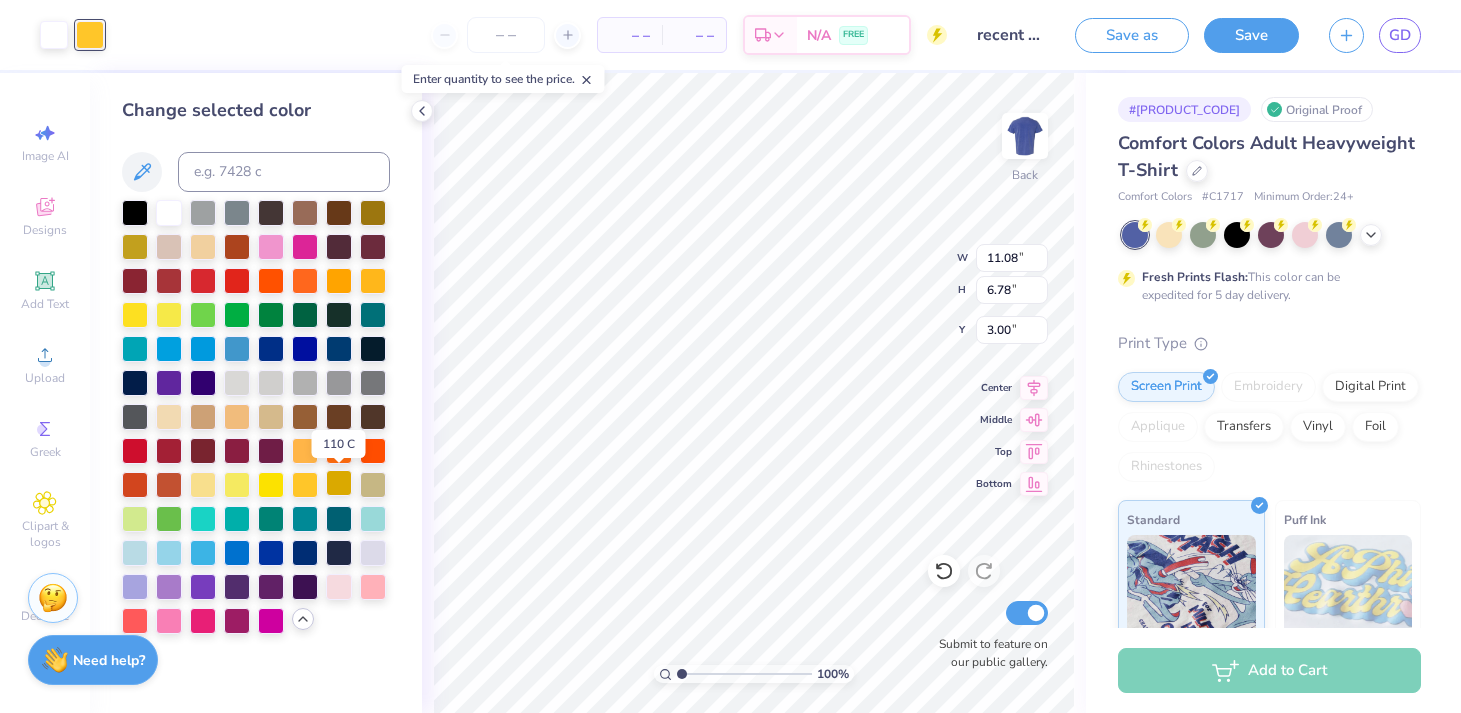 click at bounding box center (339, 483) 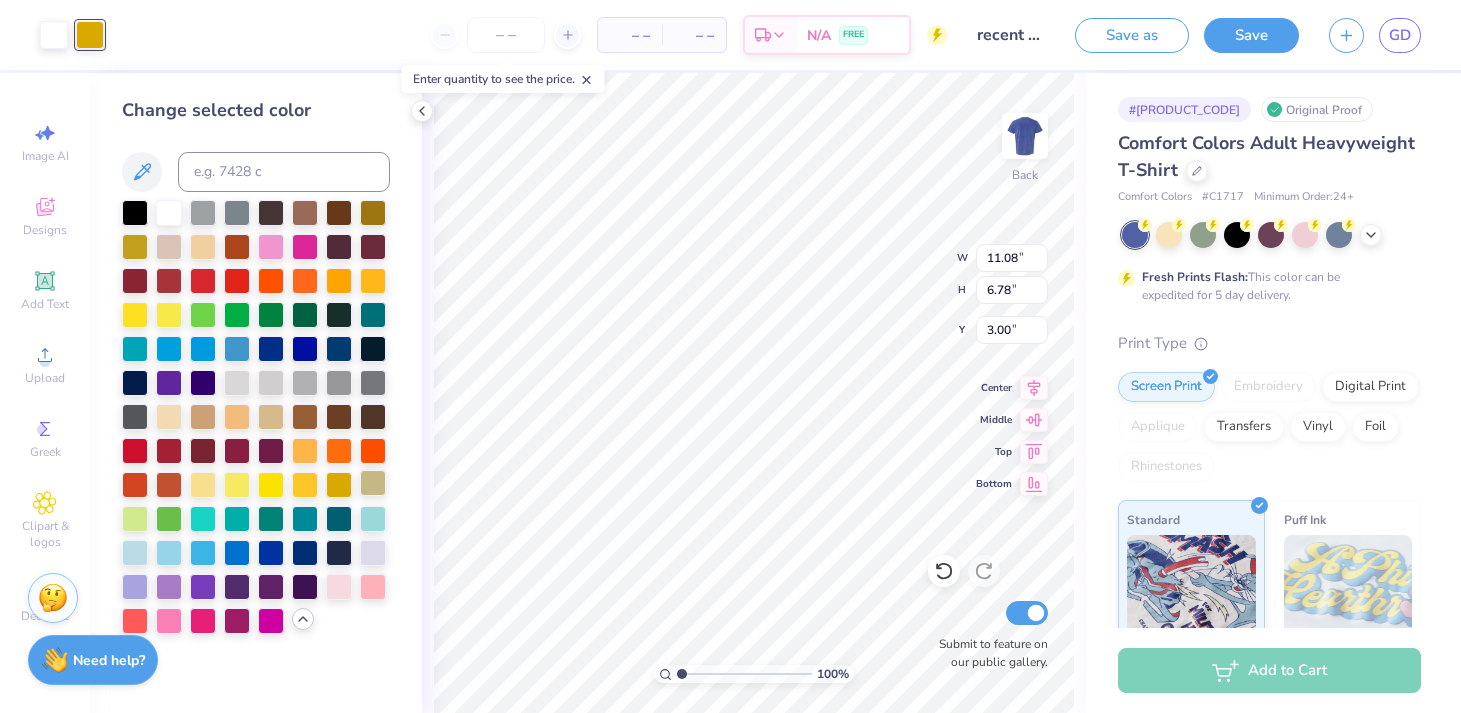 click at bounding box center (373, 483) 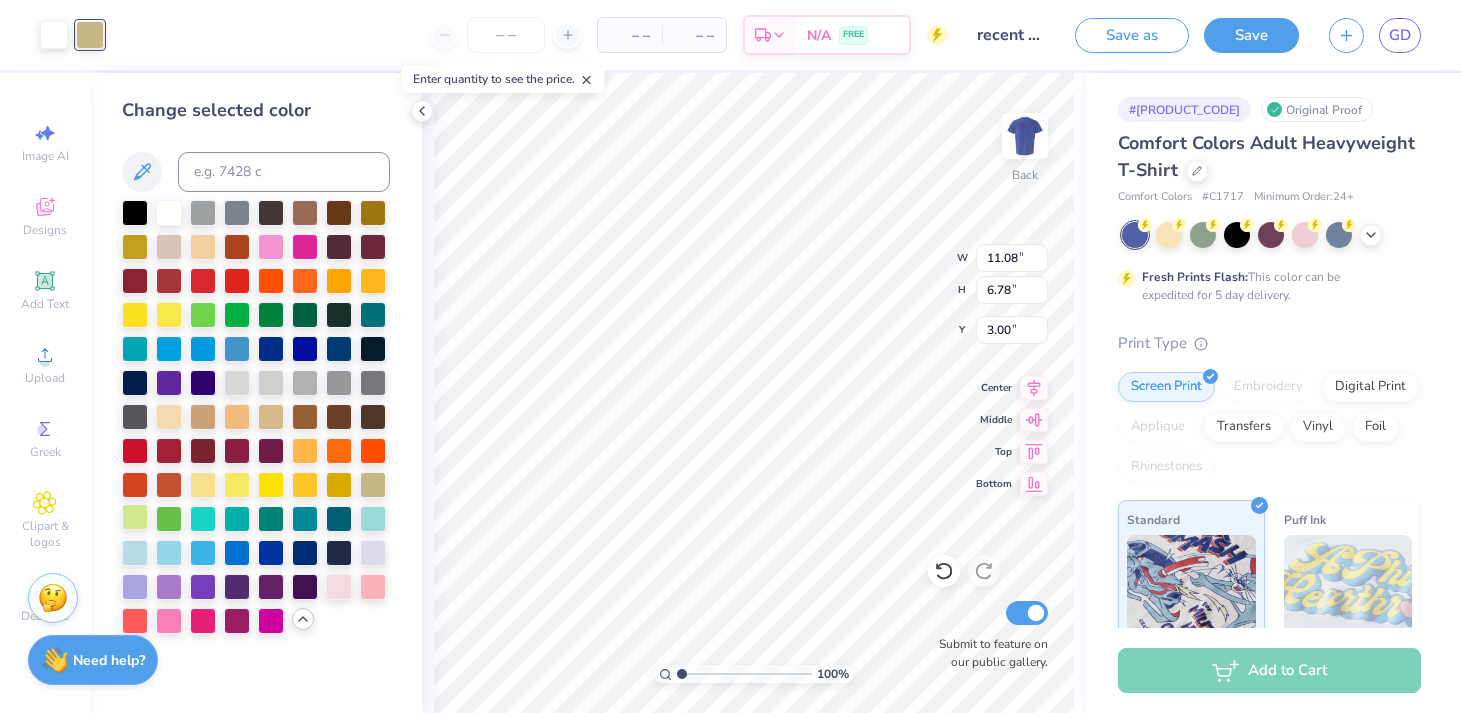 click at bounding box center (135, 517) 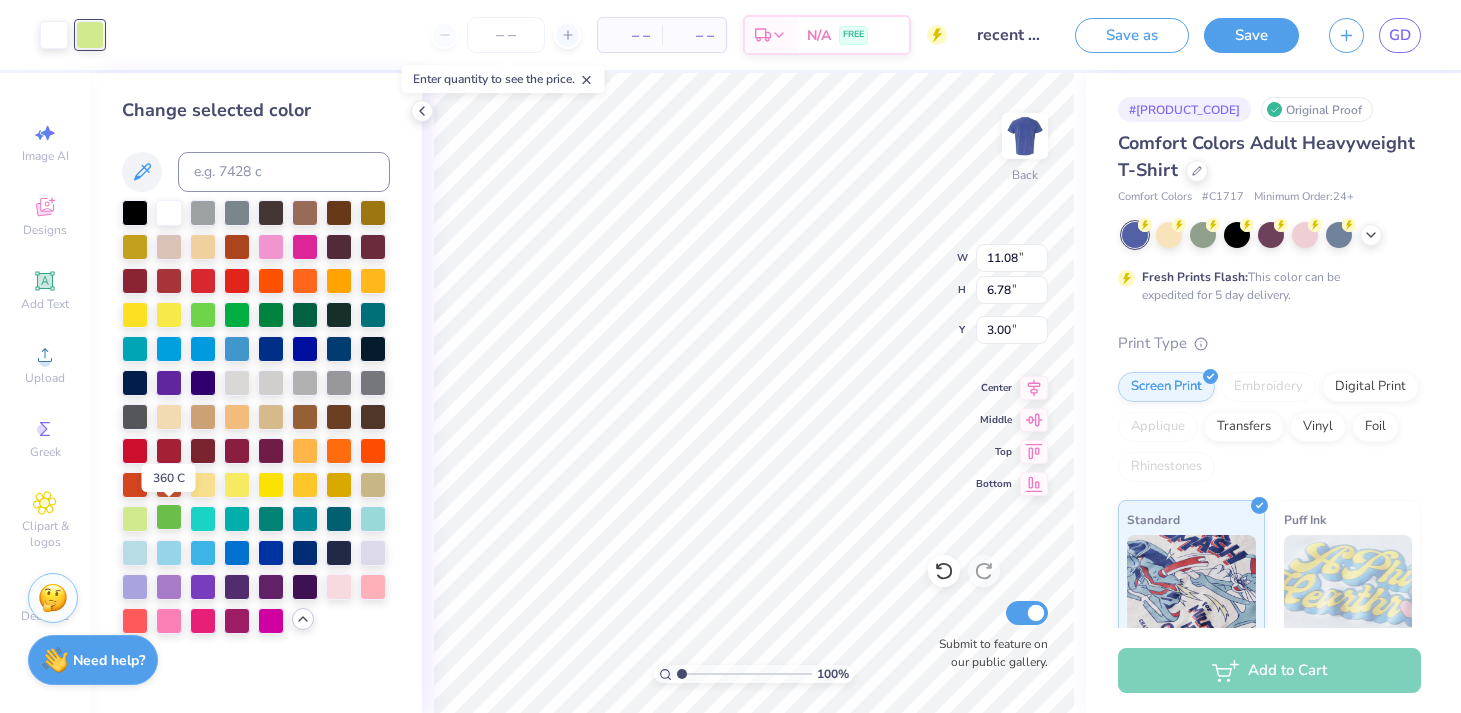 click at bounding box center [169, 517] 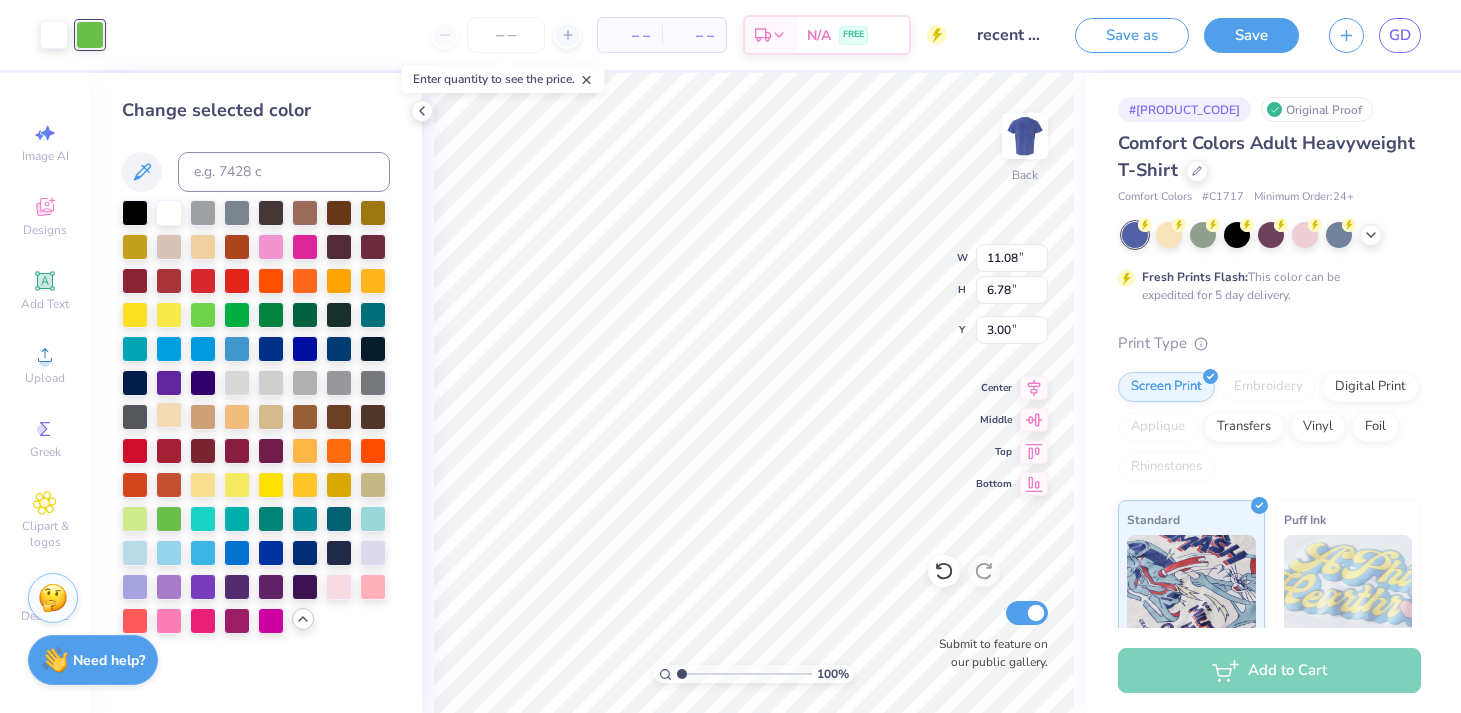 click at bounding box center [169, 415] 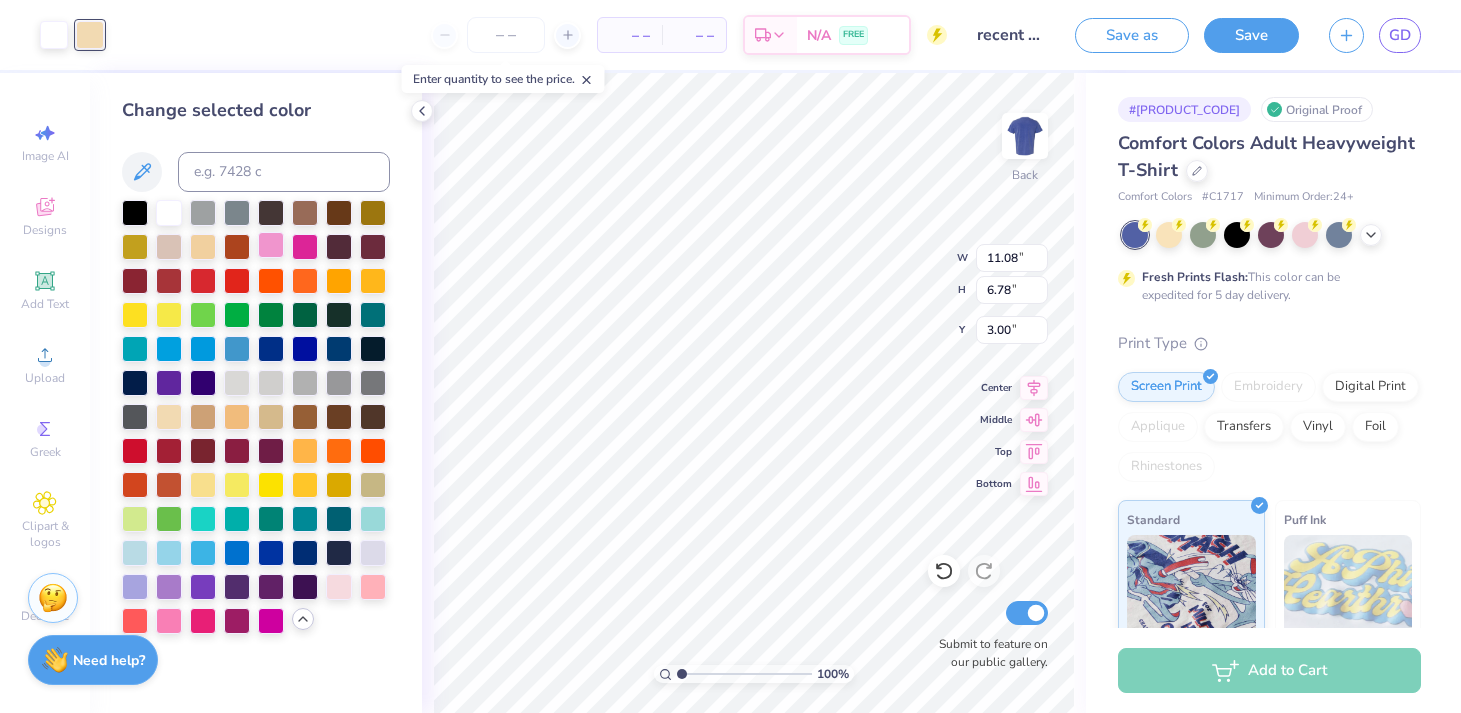 click at bounding box center (271, 245) 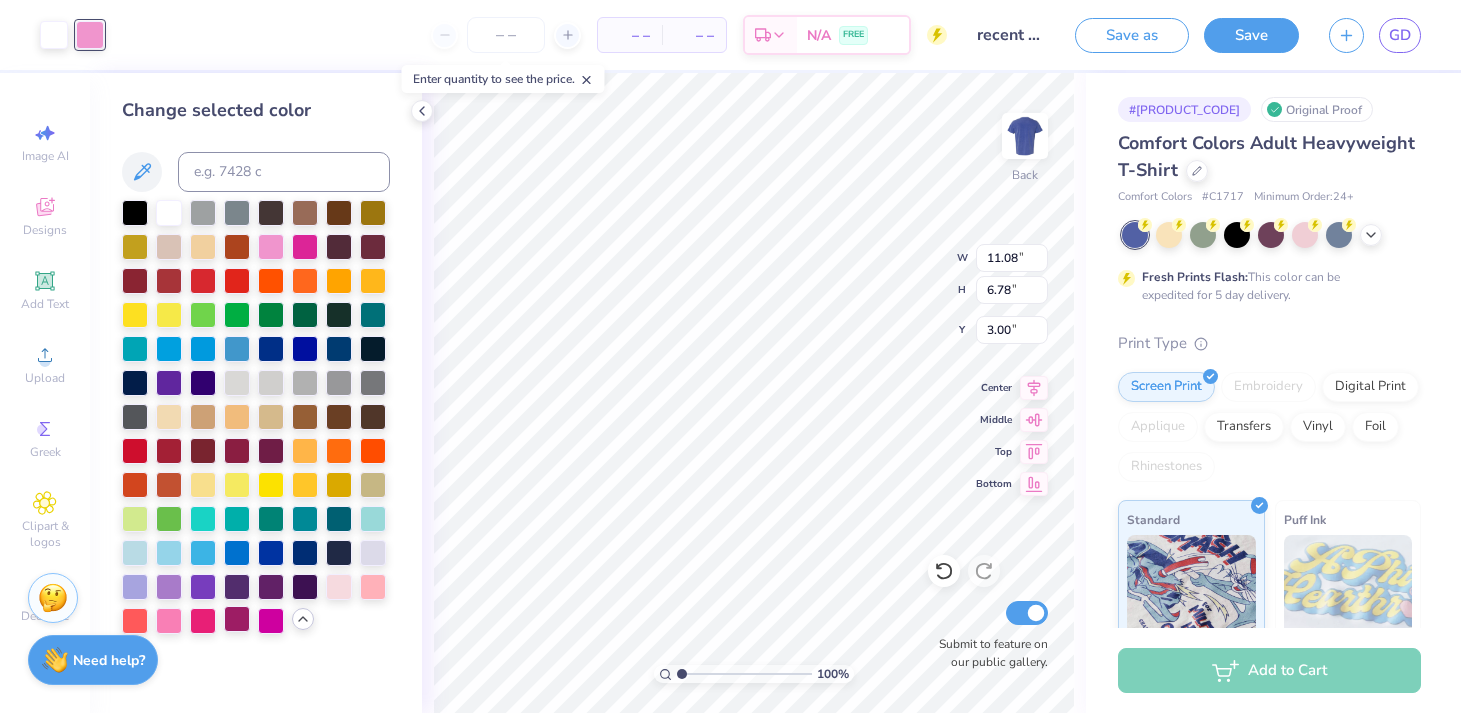 click at bounding box center (237, 619) 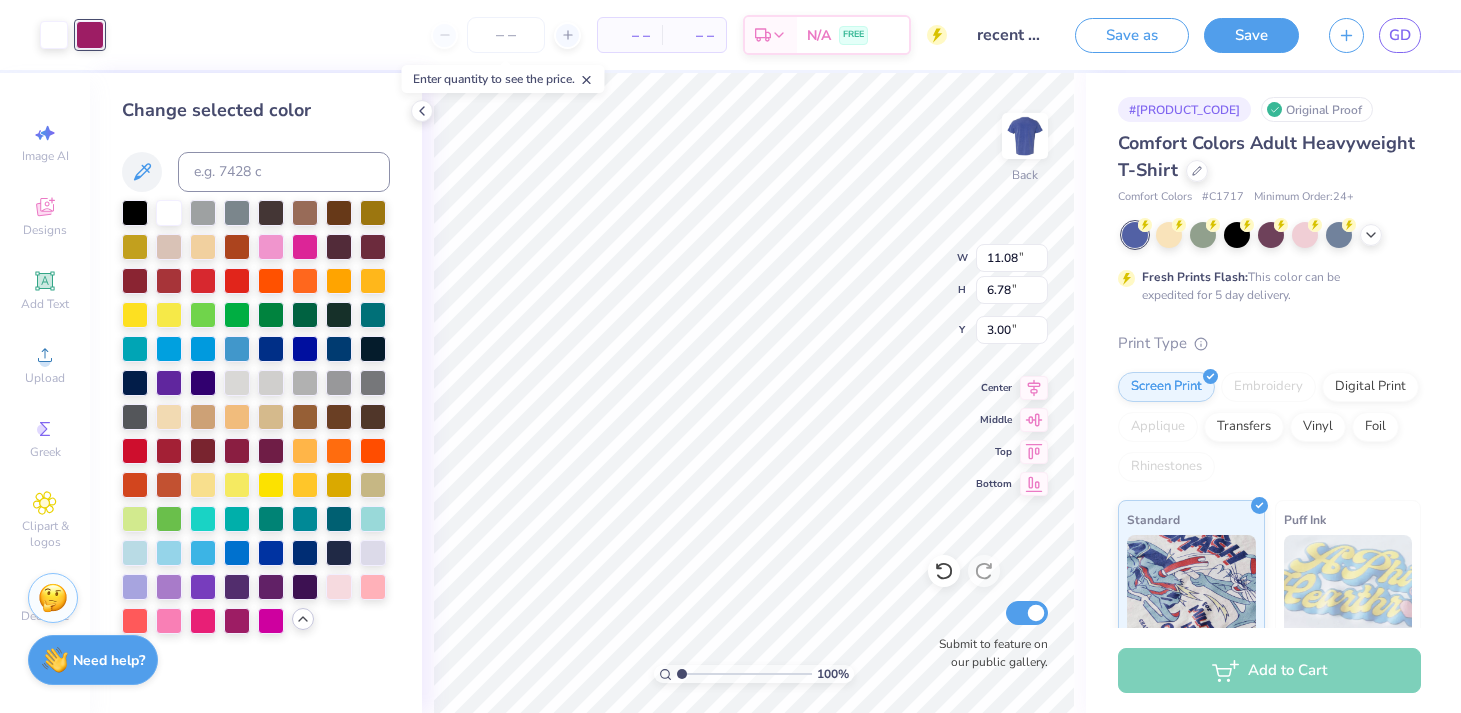 type on "2.50" 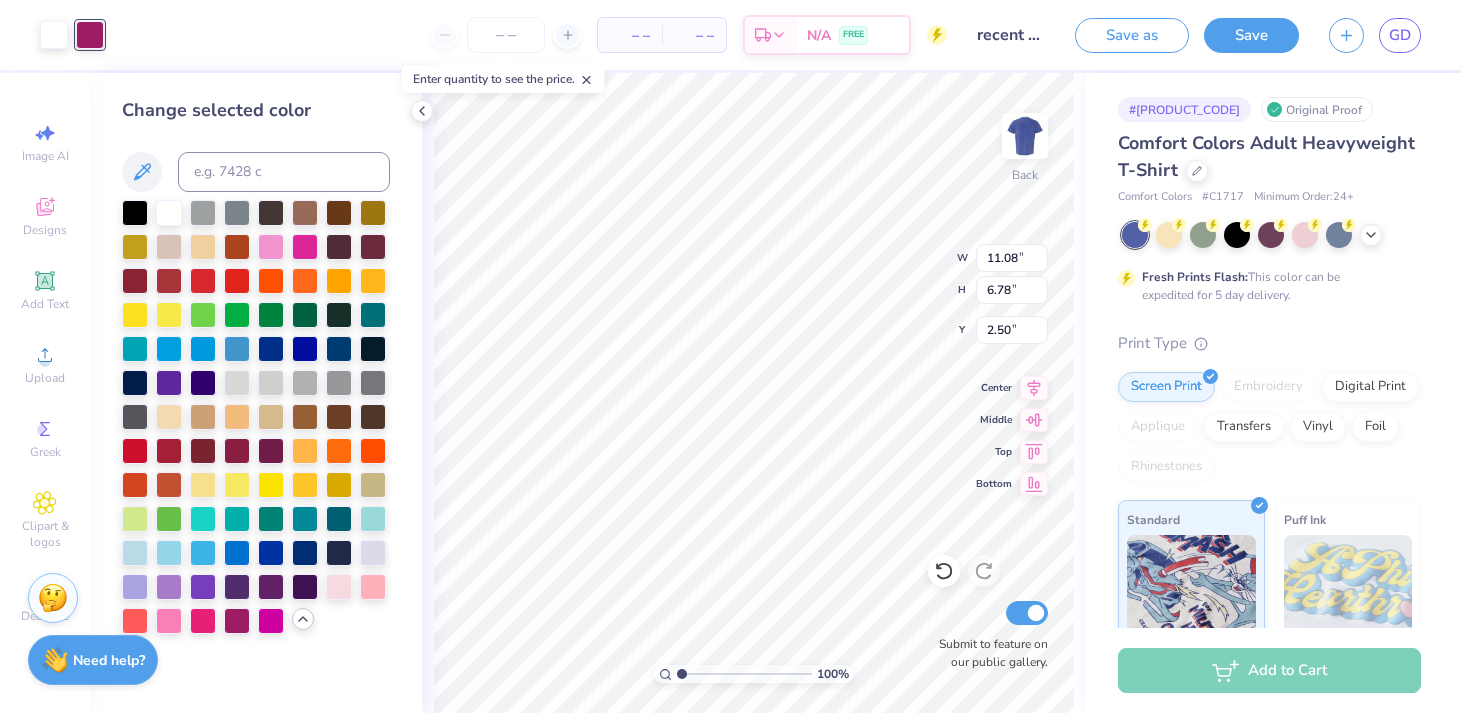 type on "11.44" 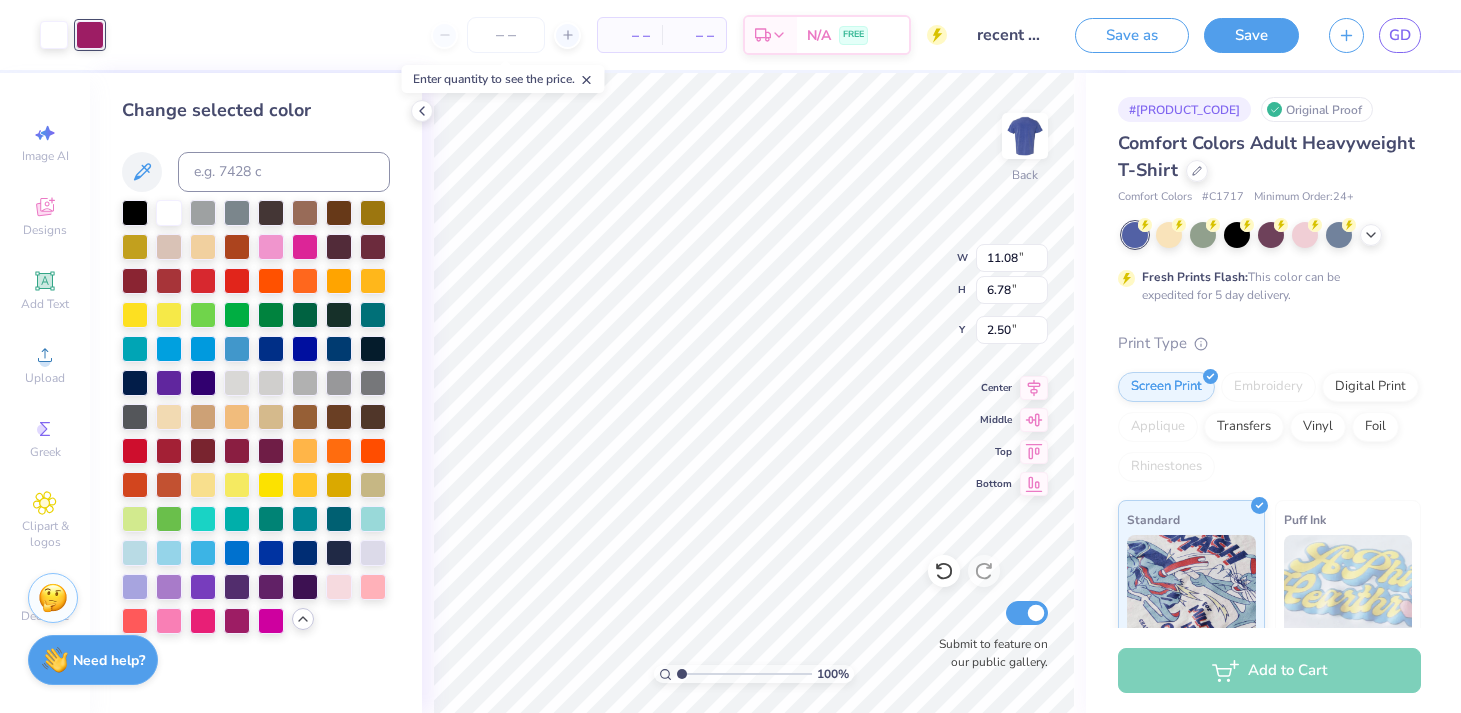 type on "7.00" 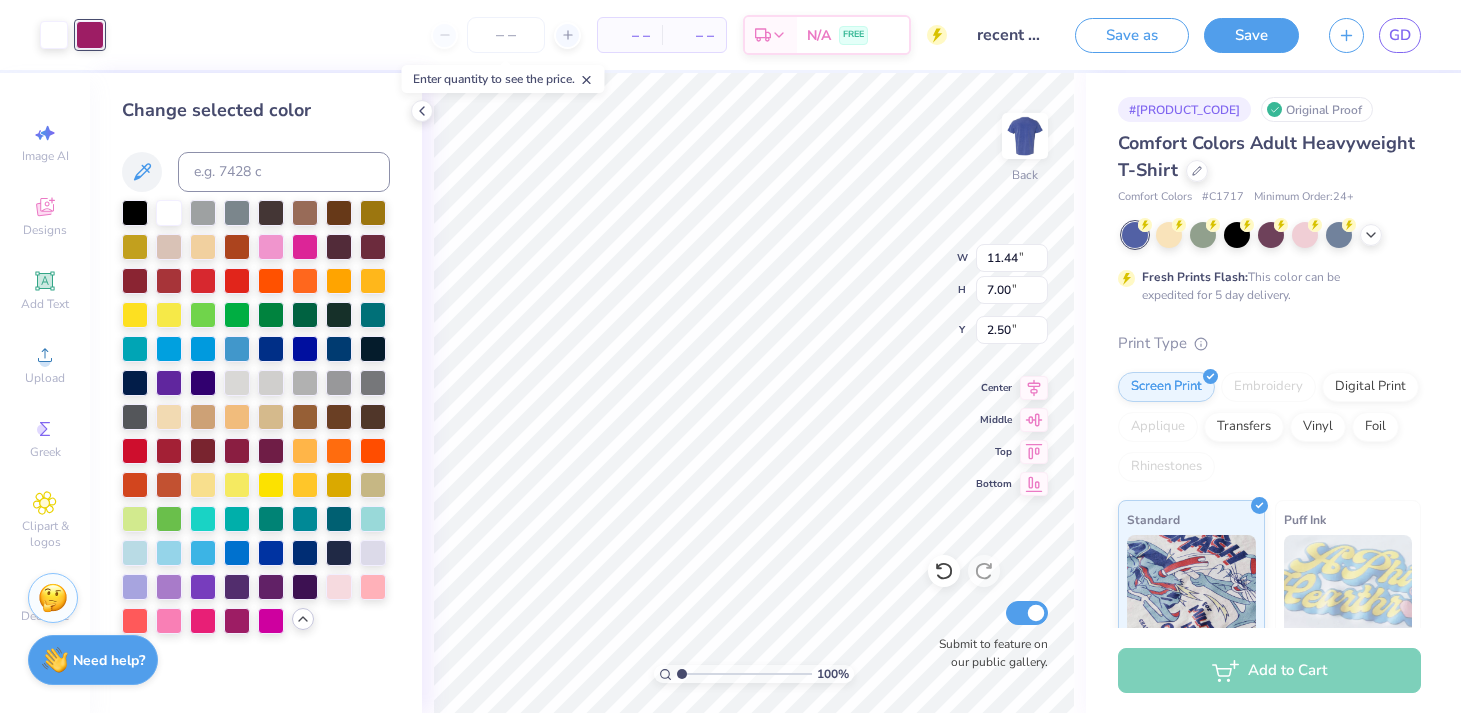 type on "10.77" 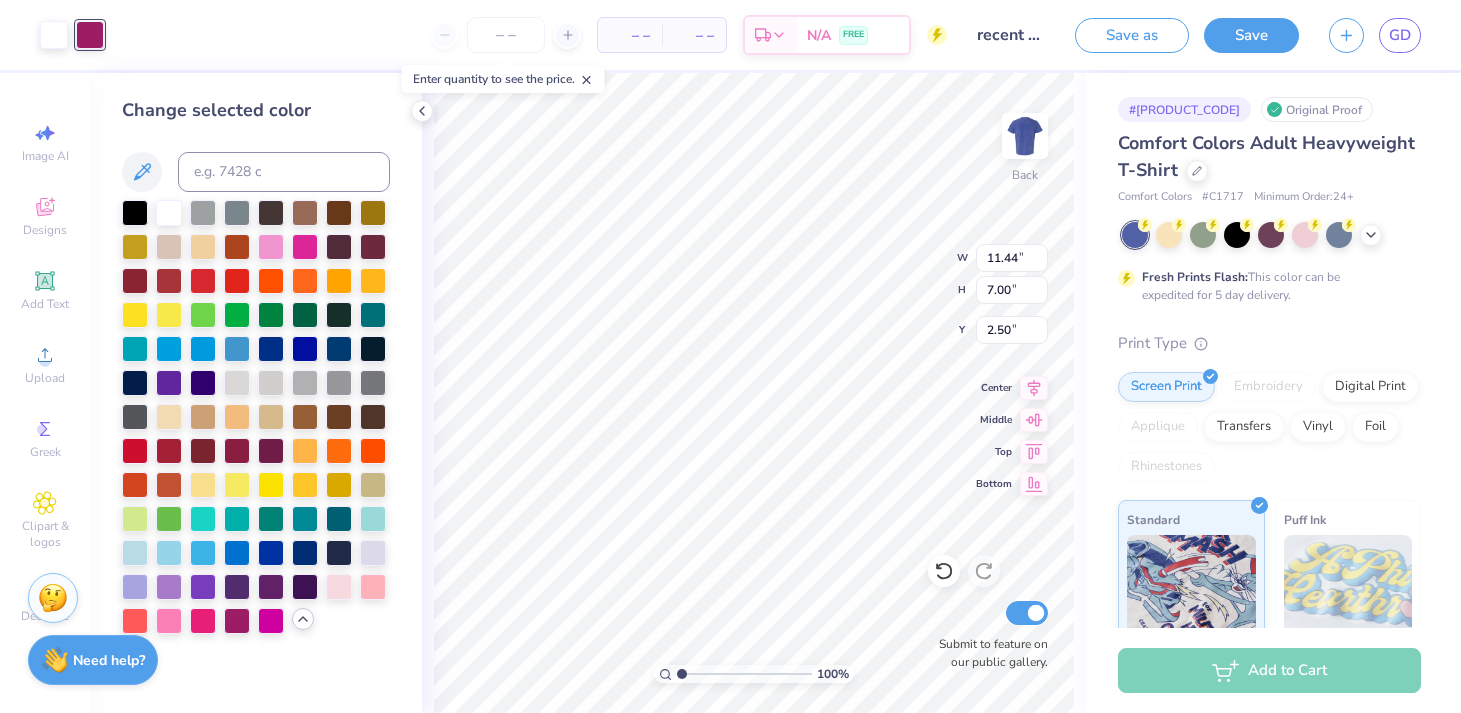type on "6.59" 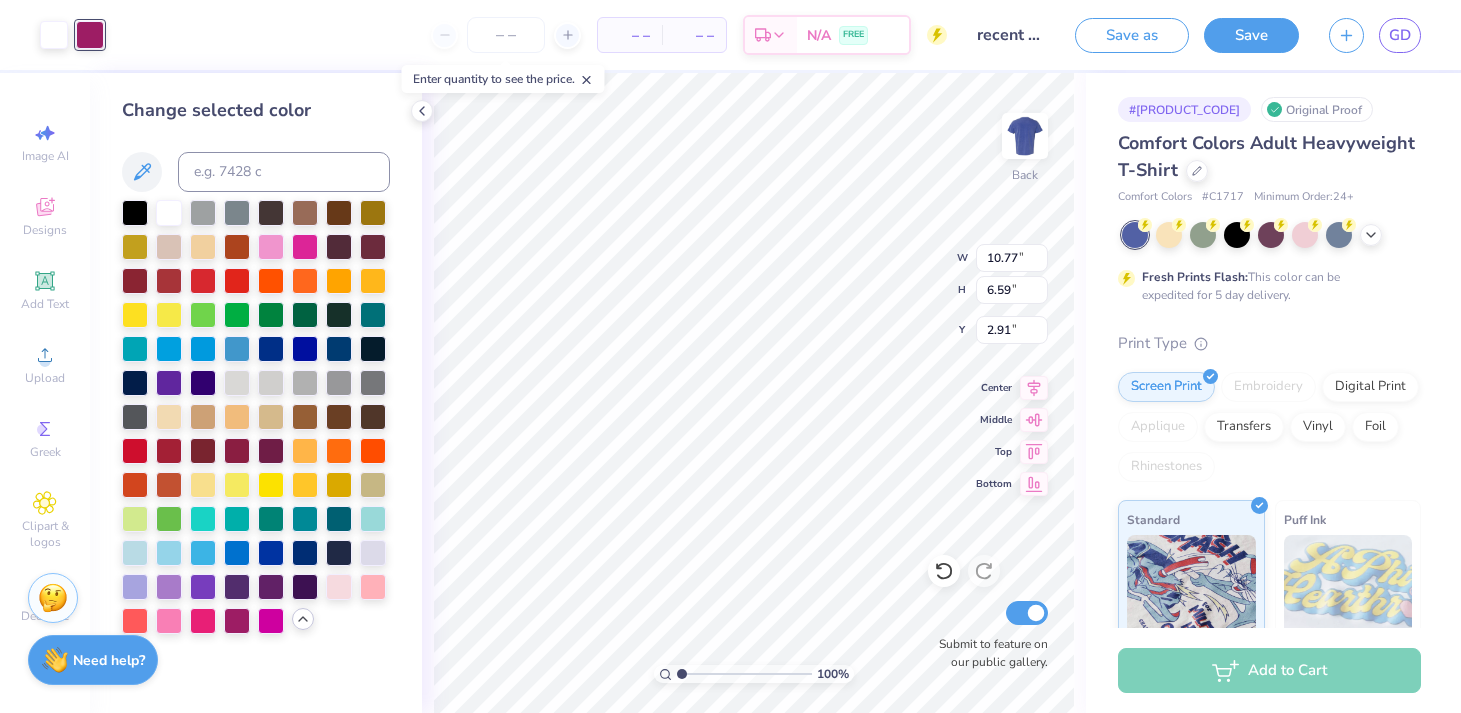 type on "3.00" 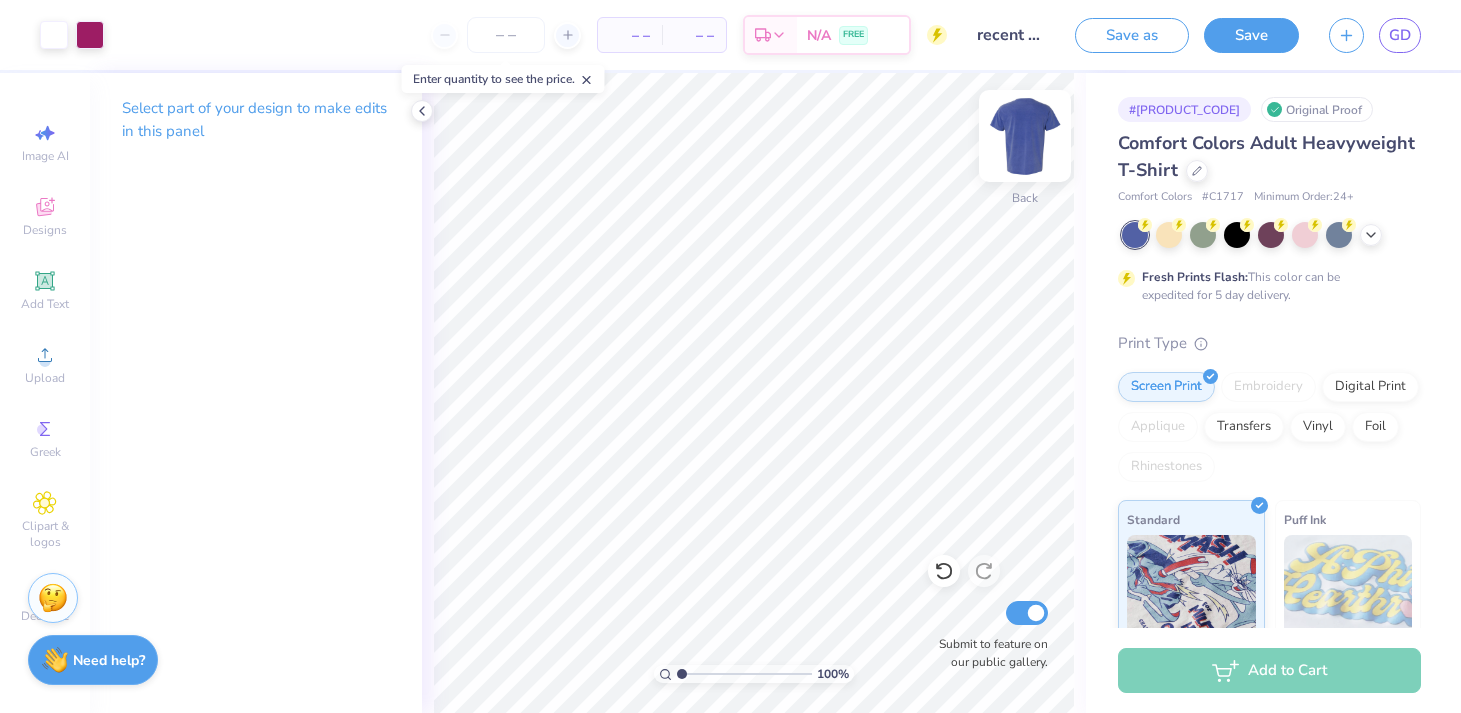 click at bounding box center [1025, 136] 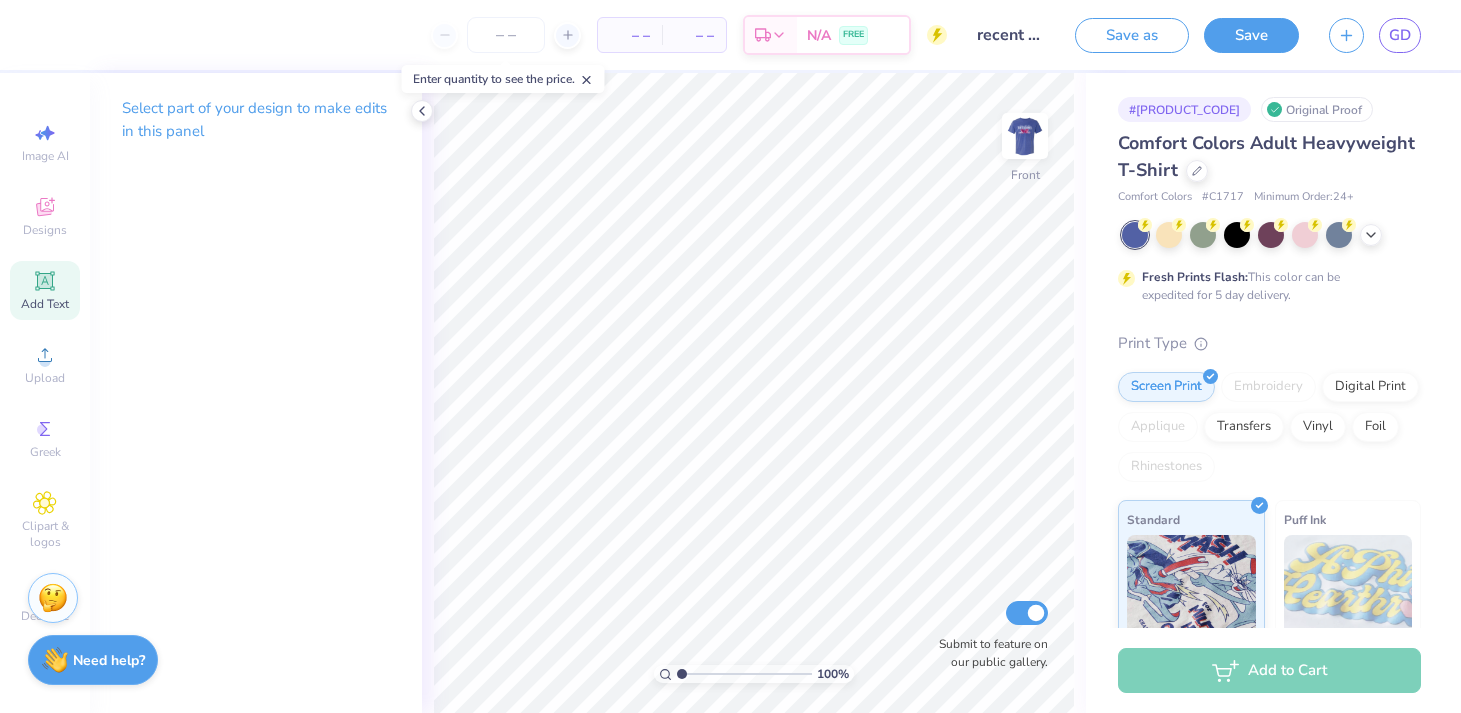 click on "Add Text" at bounding box center [45, 290] 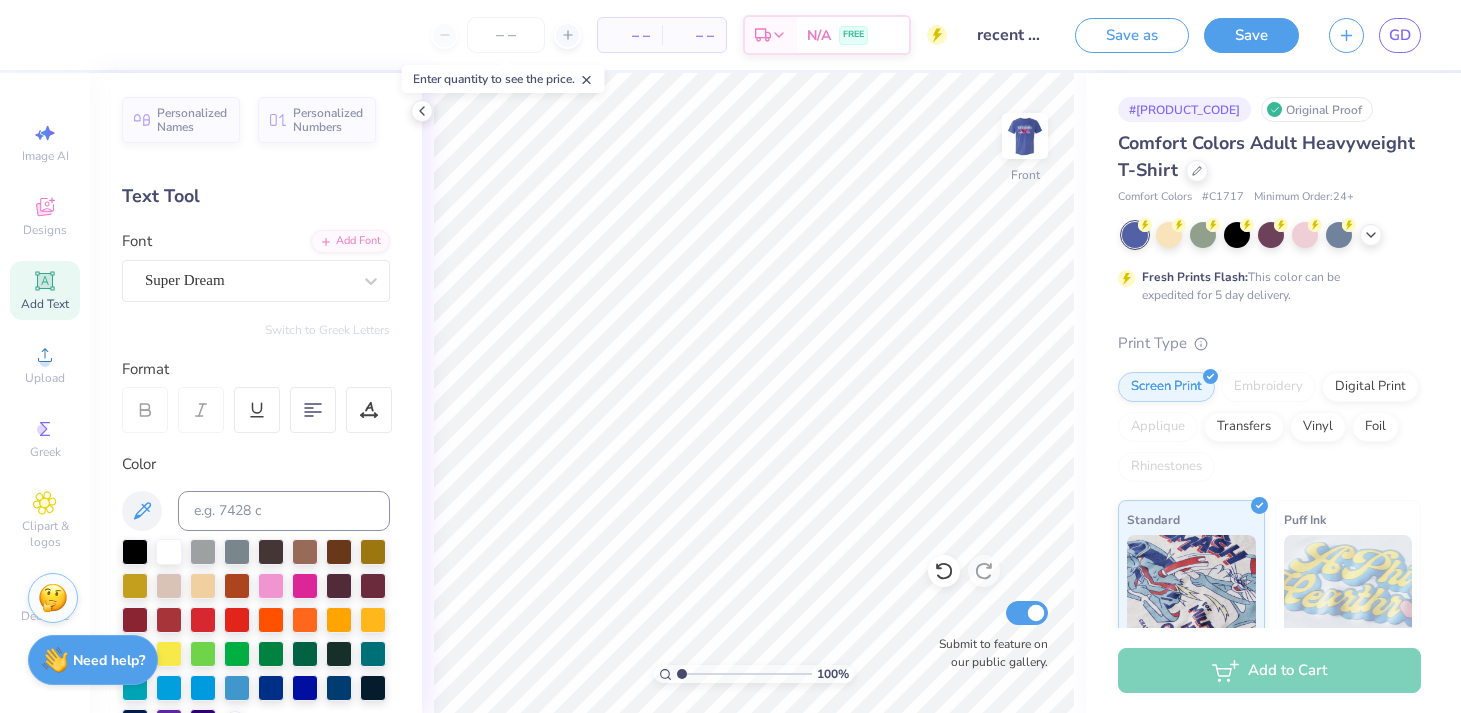 click on "Add Text" at bounding box center [45, 290] 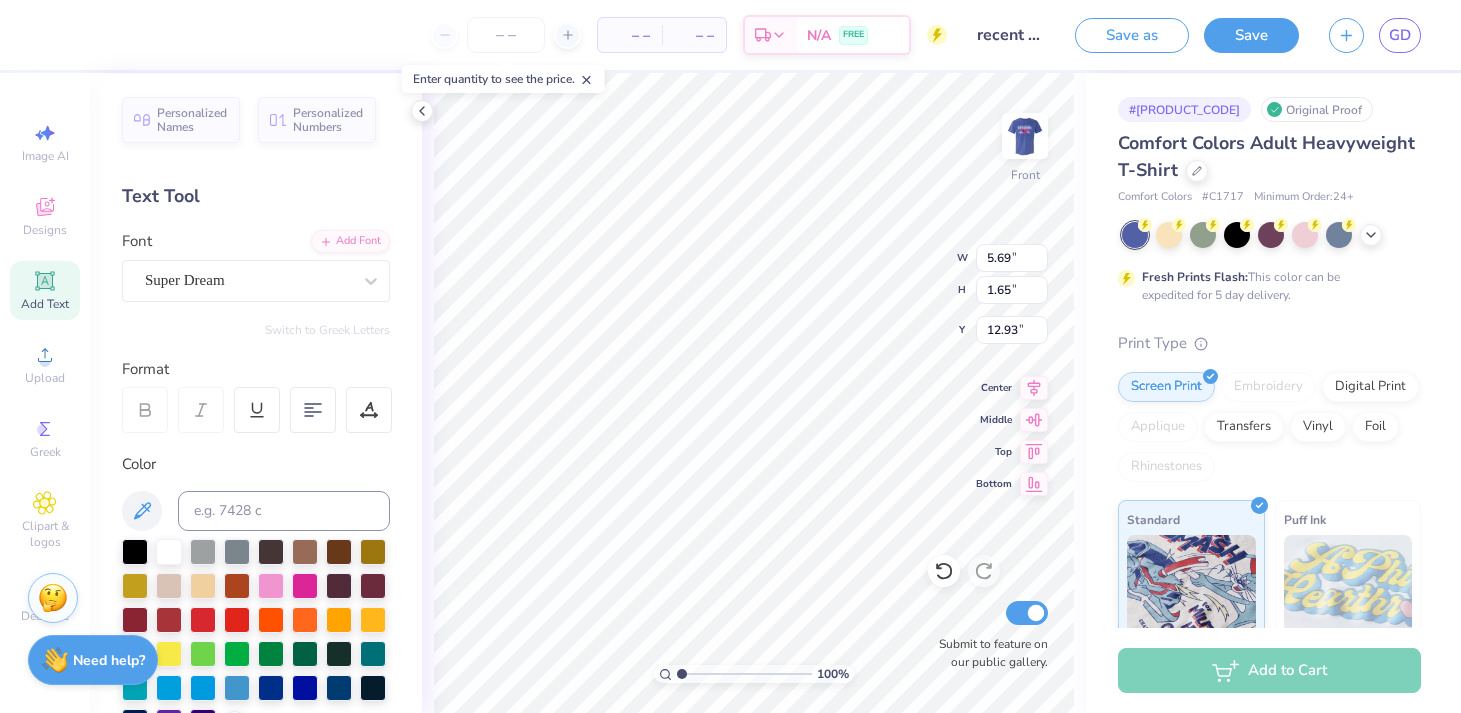 type on "T" 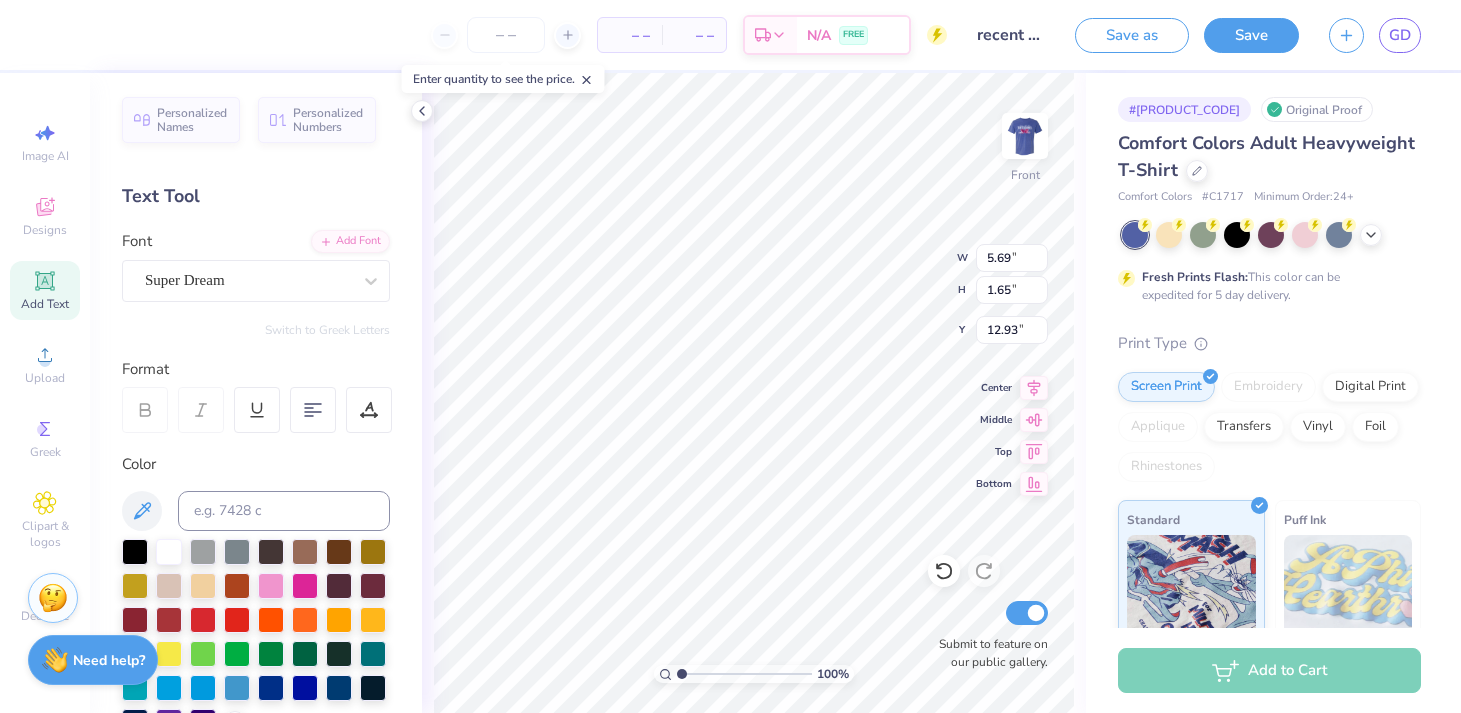 click on "Personalized Names Personalized Numbers Text Tool  Add Font Font Super Dream Switch to Greek Letters Format Color Styles Text Shape" at bounding box center [256, 393] 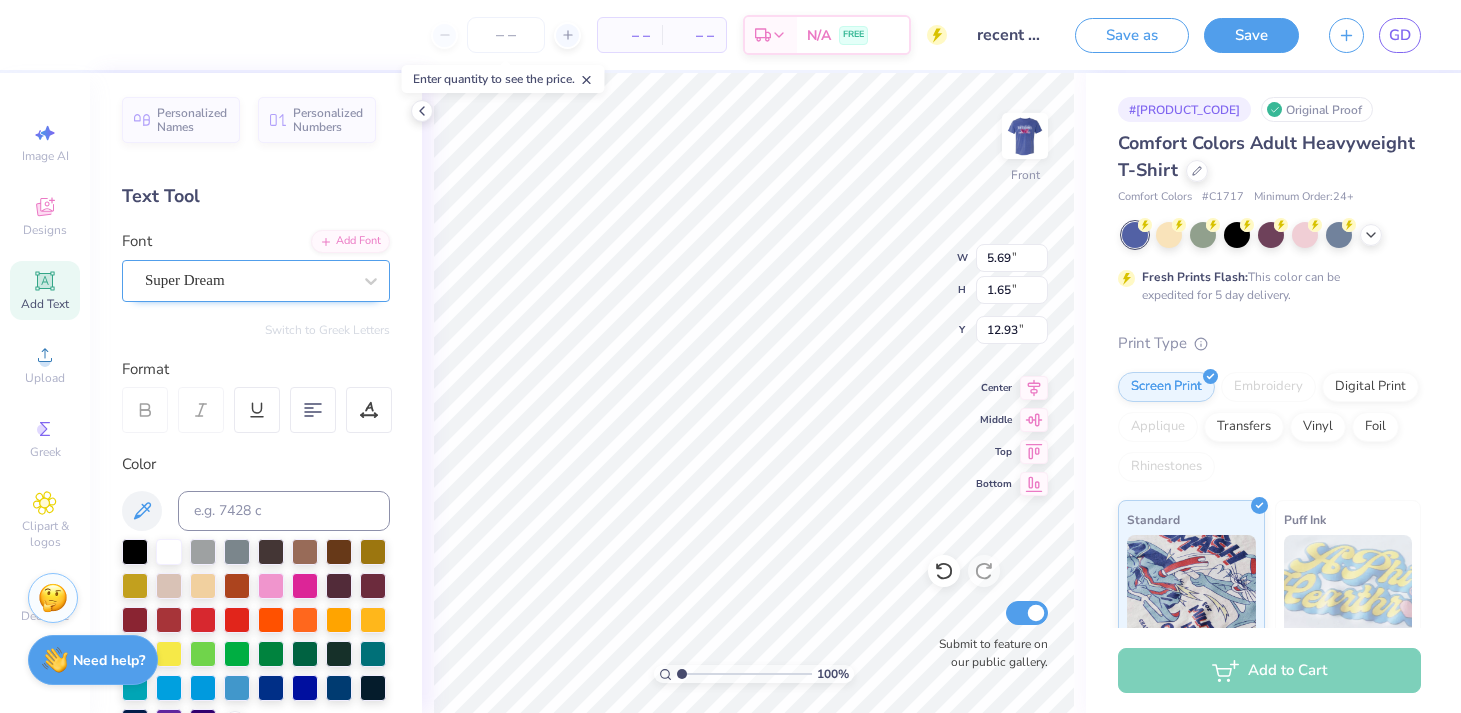 click on "Super Dream" at bounding box center (248, 280) 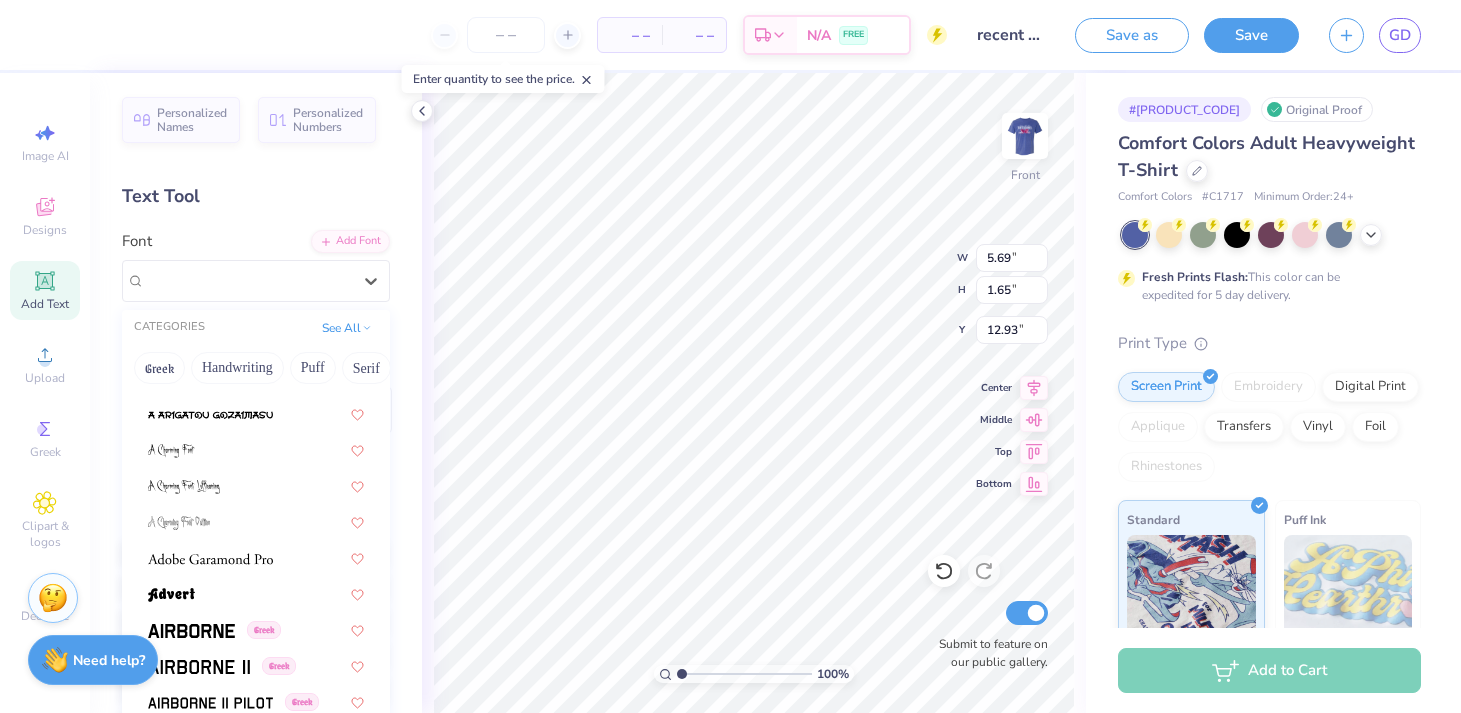 scroll, scrollTop: 279, scrollLeft: 0, axis: vertical 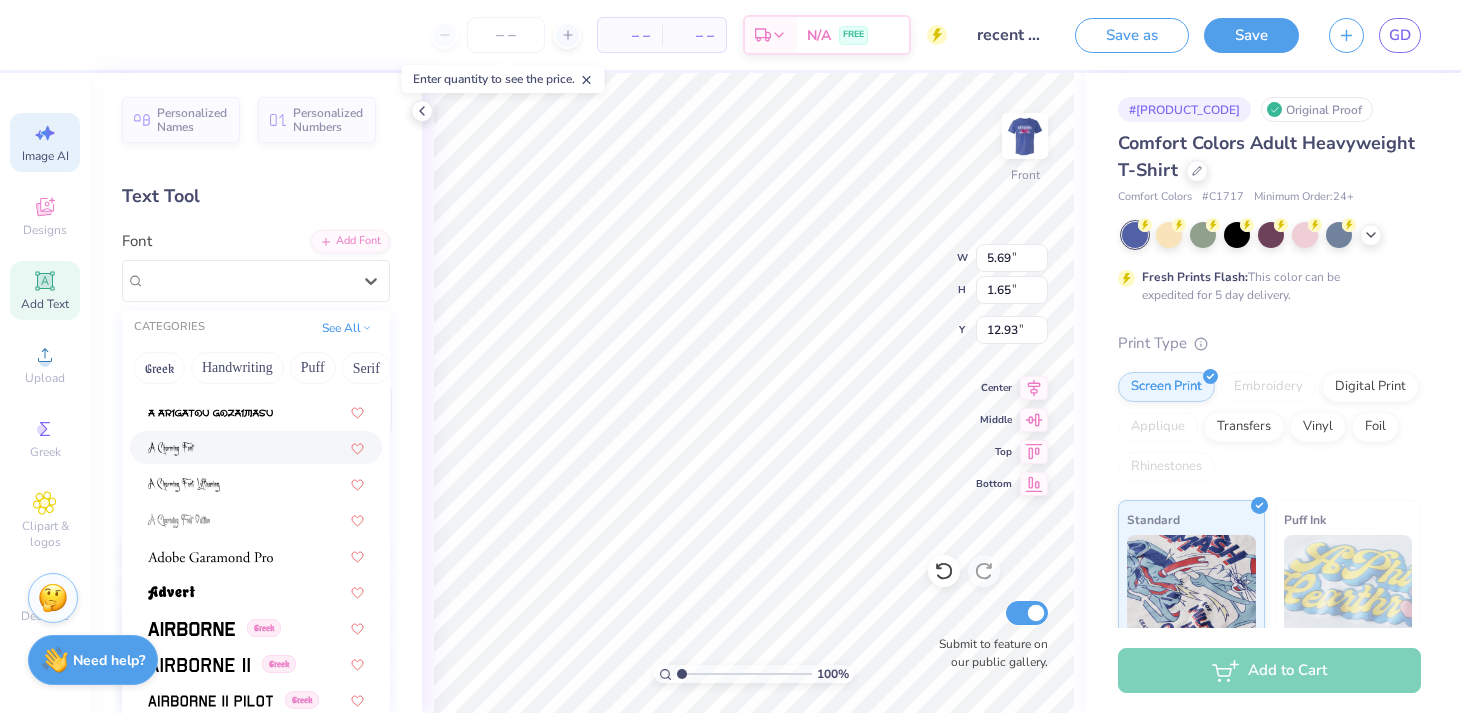 click on "Image AI" at bounding box center [45, 142] 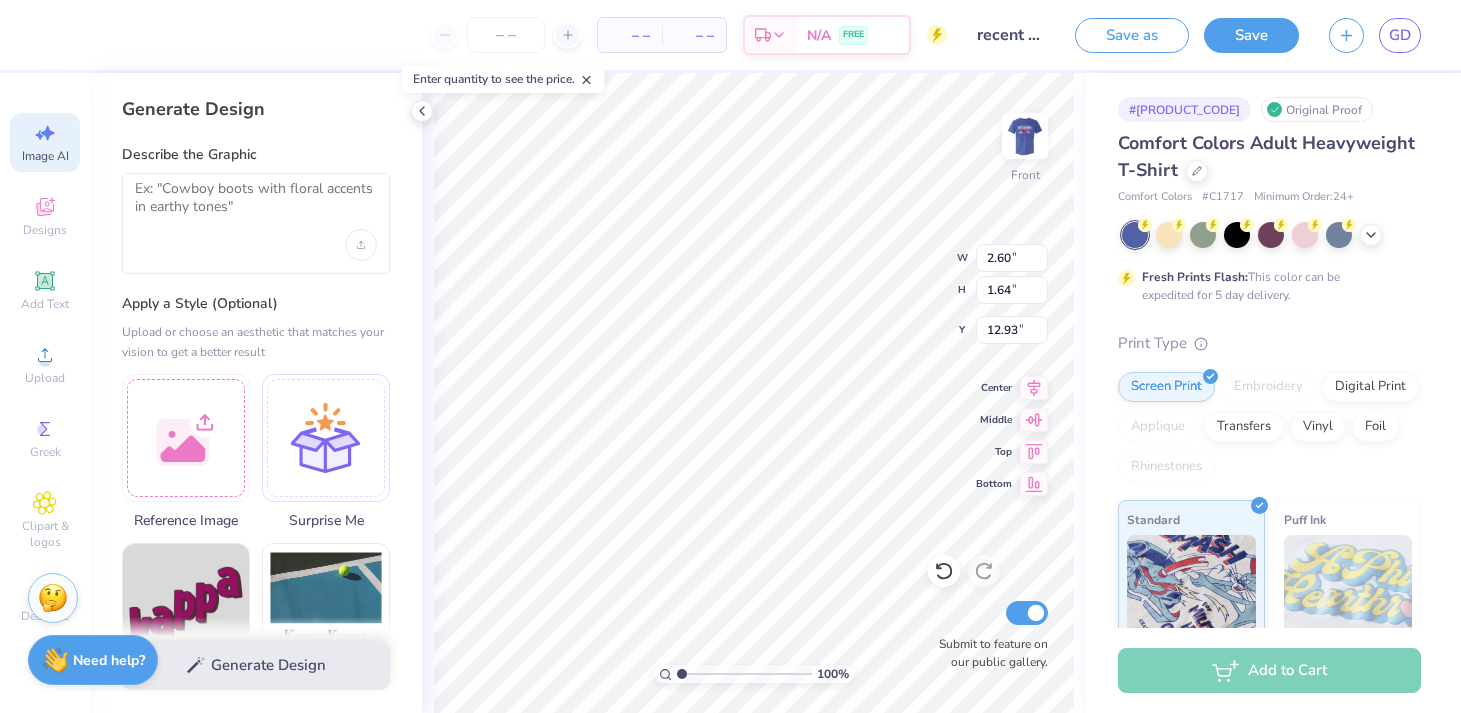 type on "2.60" 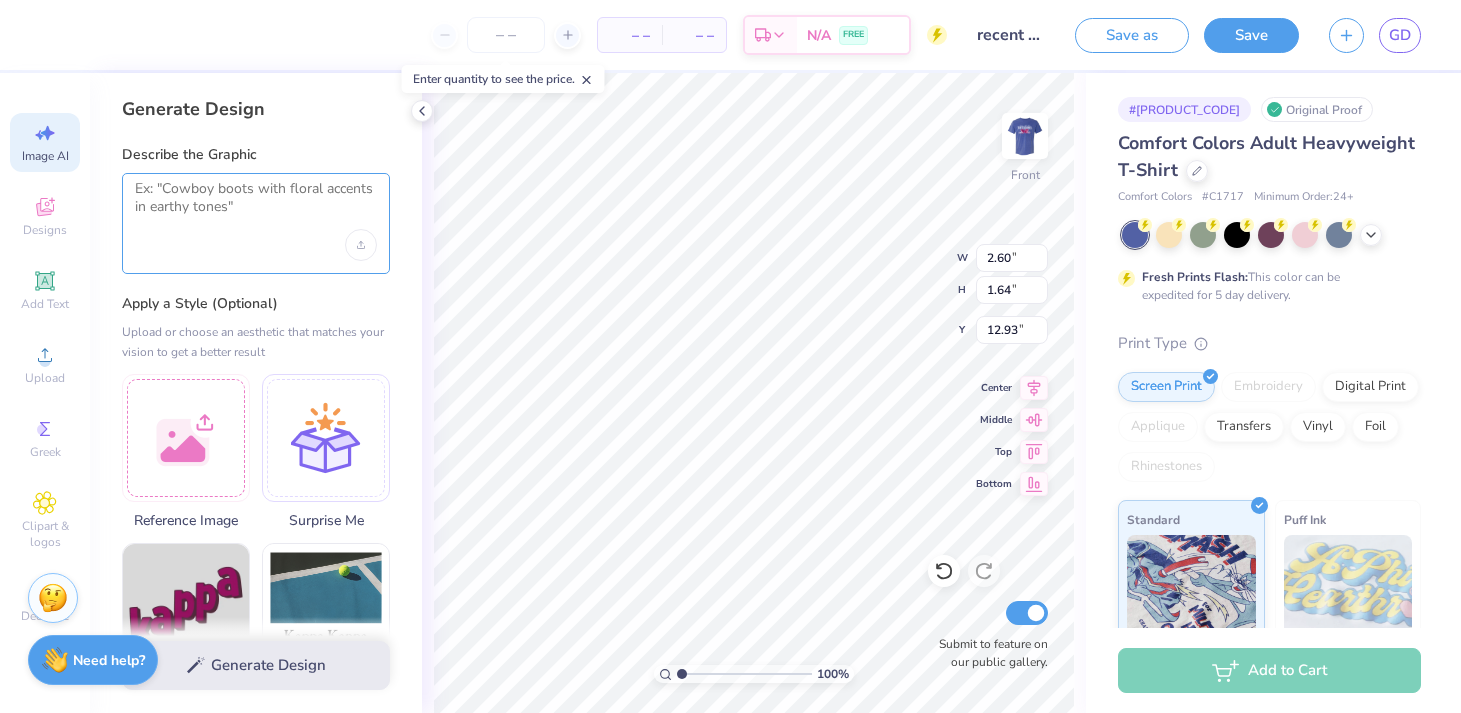 click at bounding box center [256, 205] 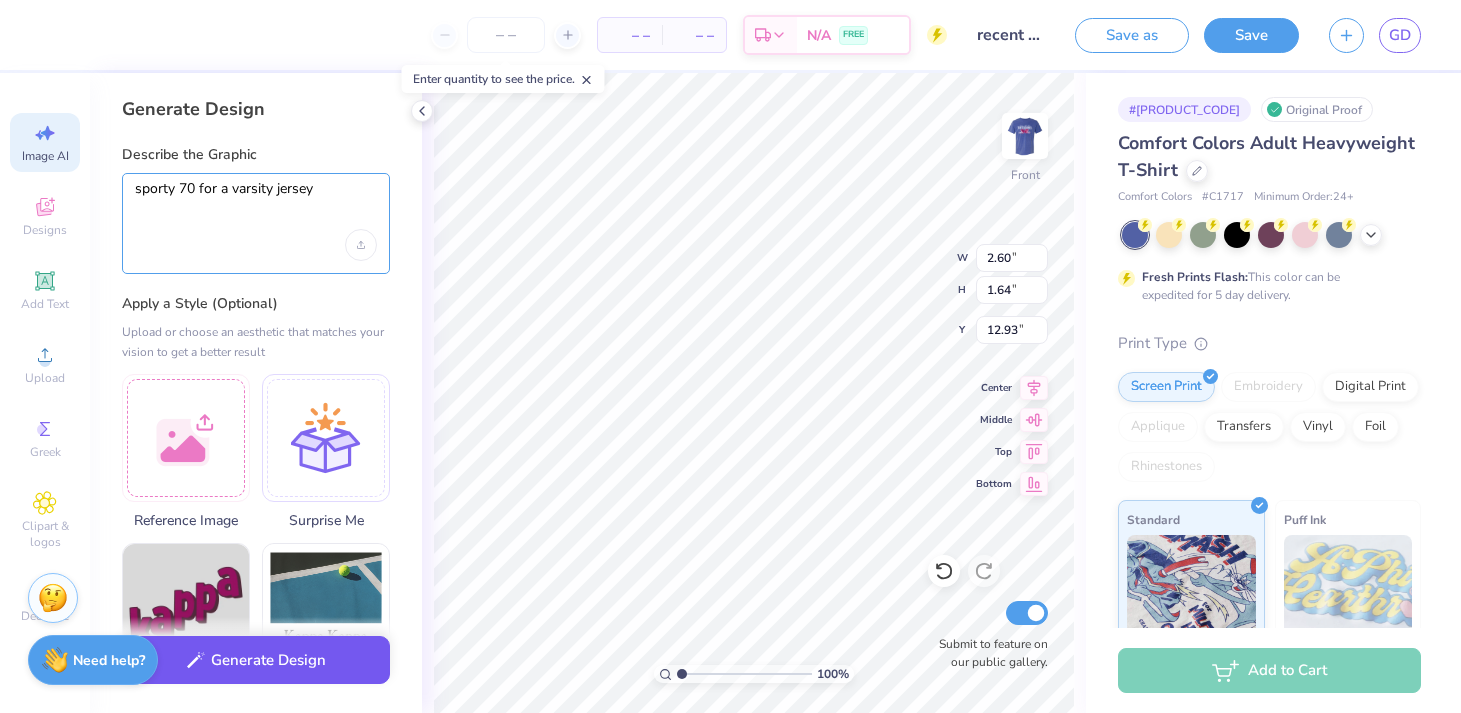 type on "sporty 70 for a varsity jersey" 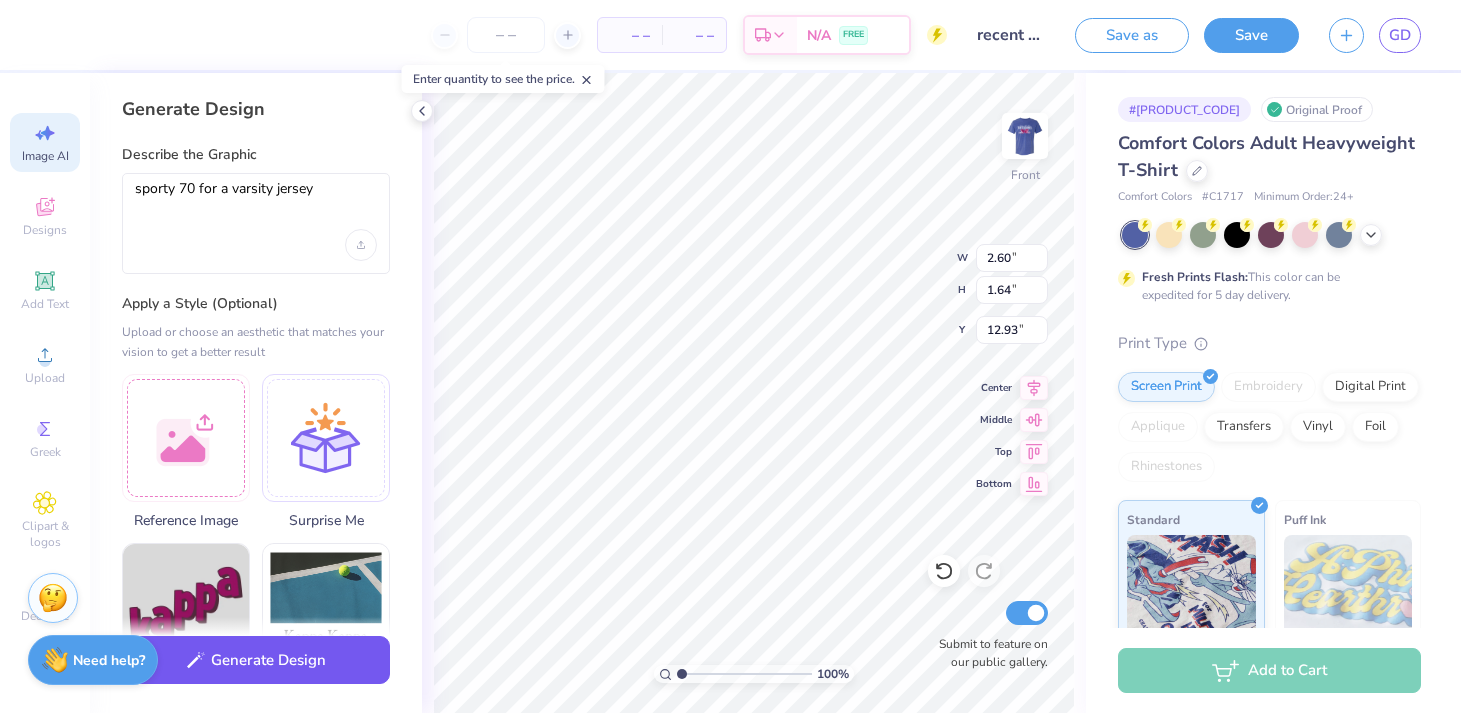 click on "Generate Design" at bounding box center (256, 660) 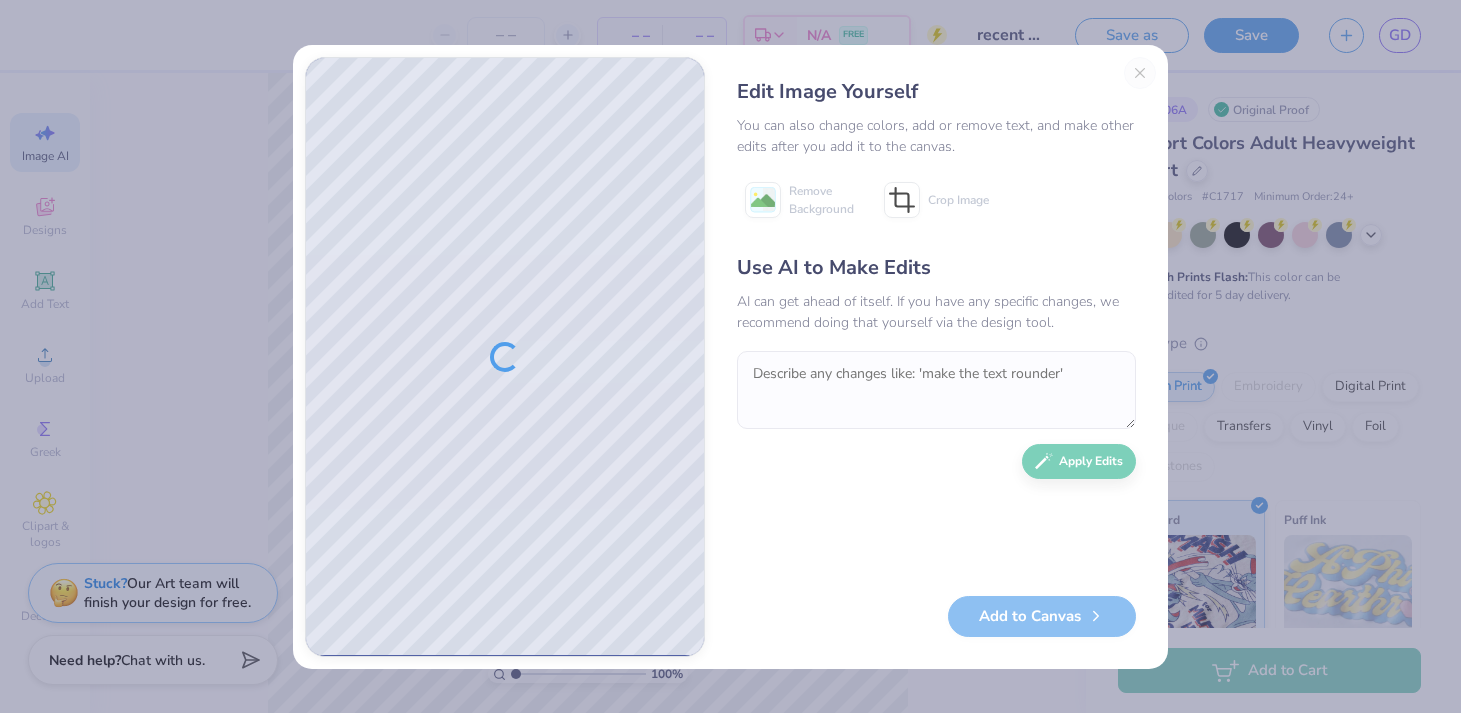 scroll, scrollTop: 0, scrollLeft: 0, axis: both 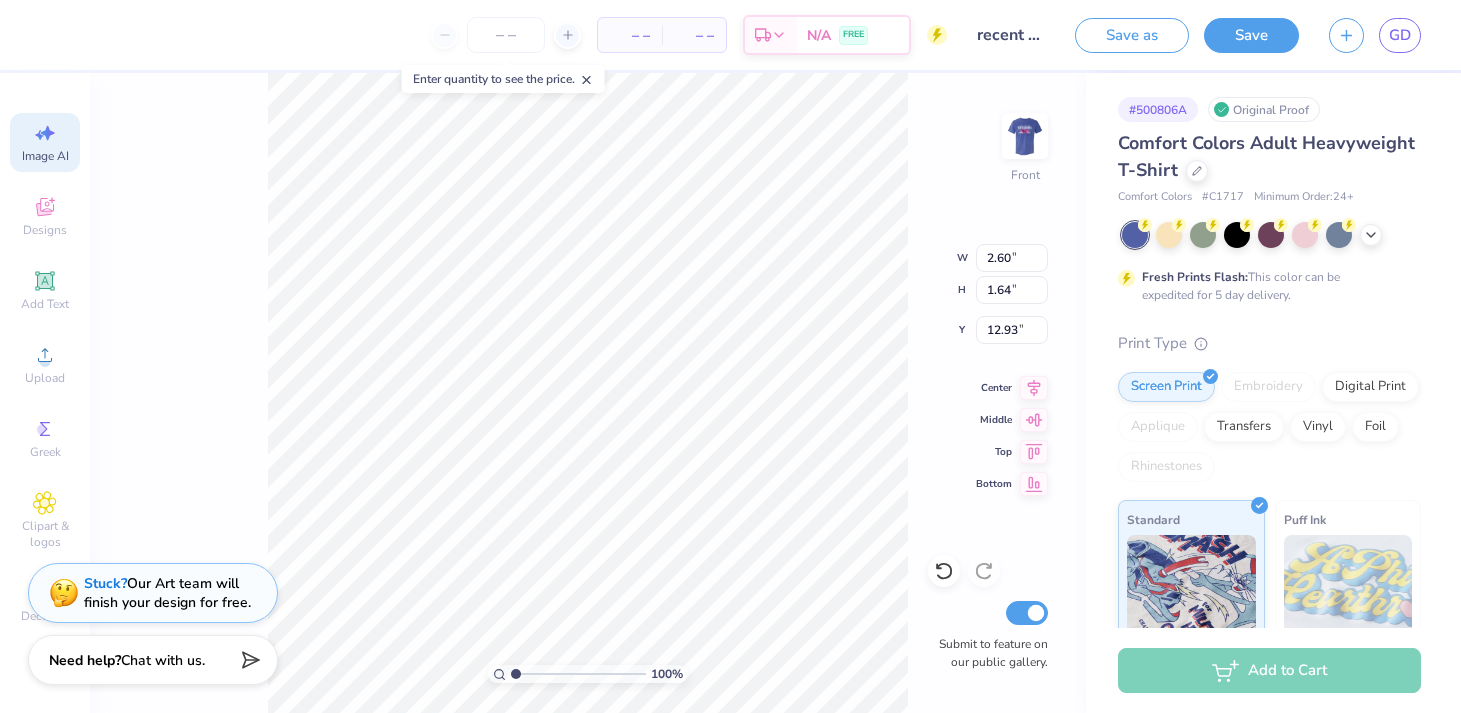 select on "4" 